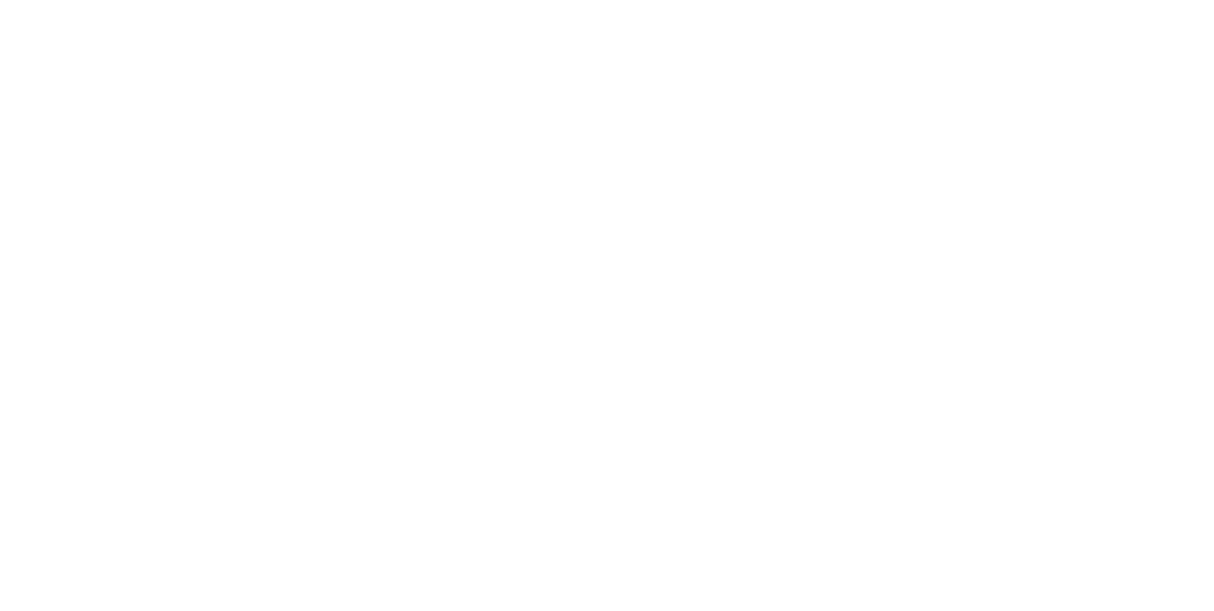scroll, scrollTop: 0, scrollLeft: 0, axis: both 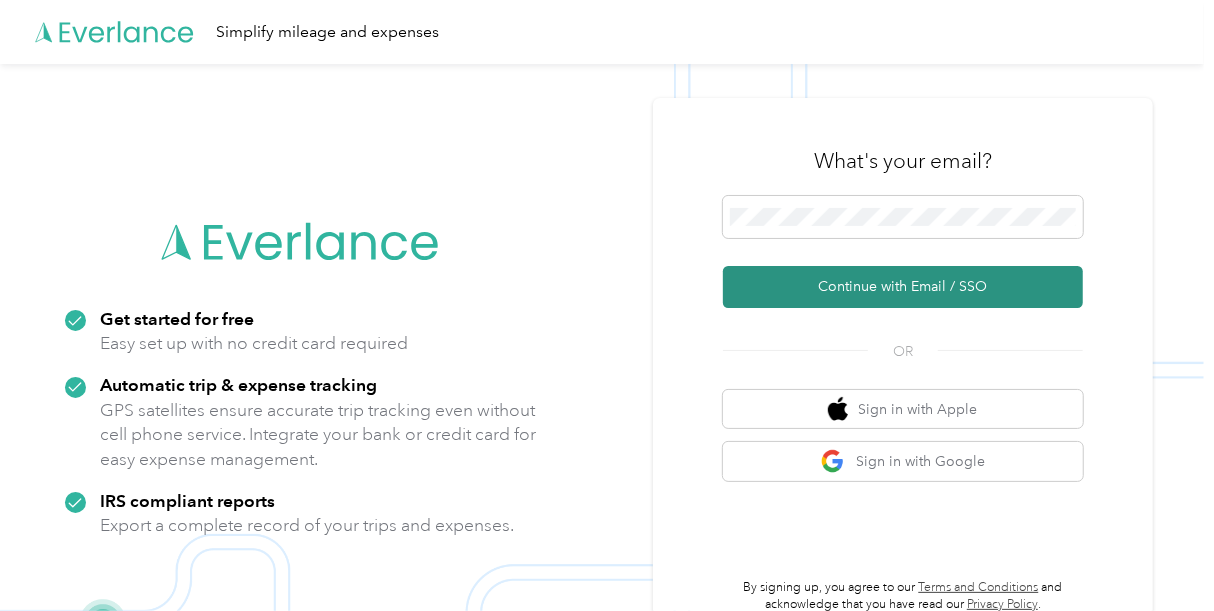 click on "Continue with Email / SSO" at bounding box center (903, 287) 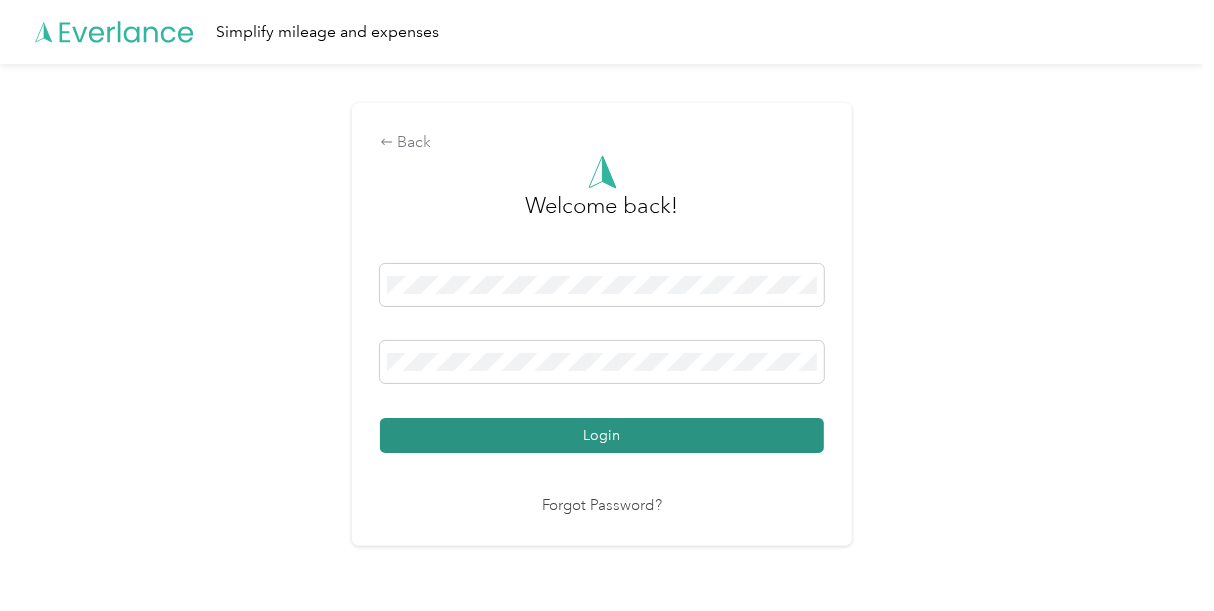 click on "Login" at bounding box center (602, 435) 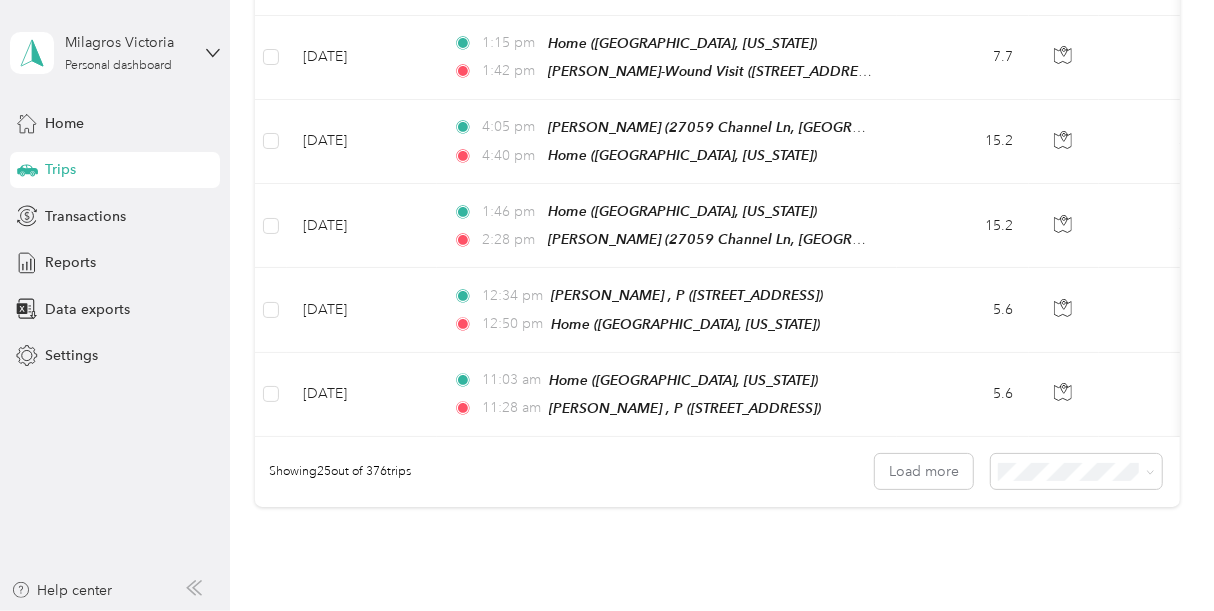 scroll, scrollTop: 2200, scrollLeft: 0, axis: vertical 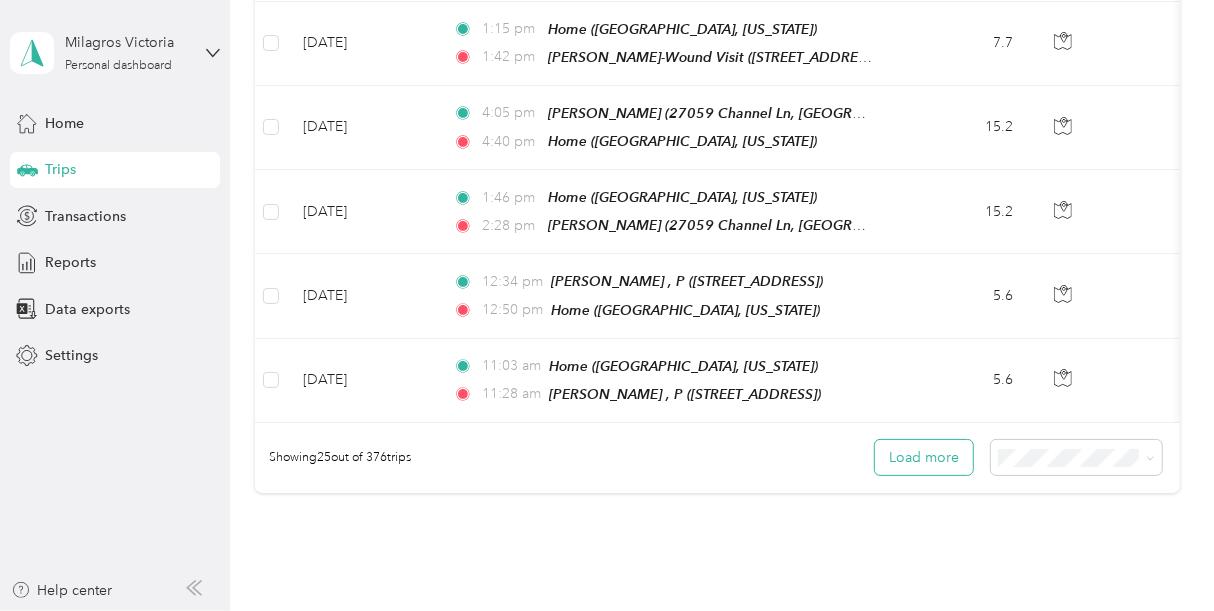 click on "Load more" at bounding box center [924, 457] 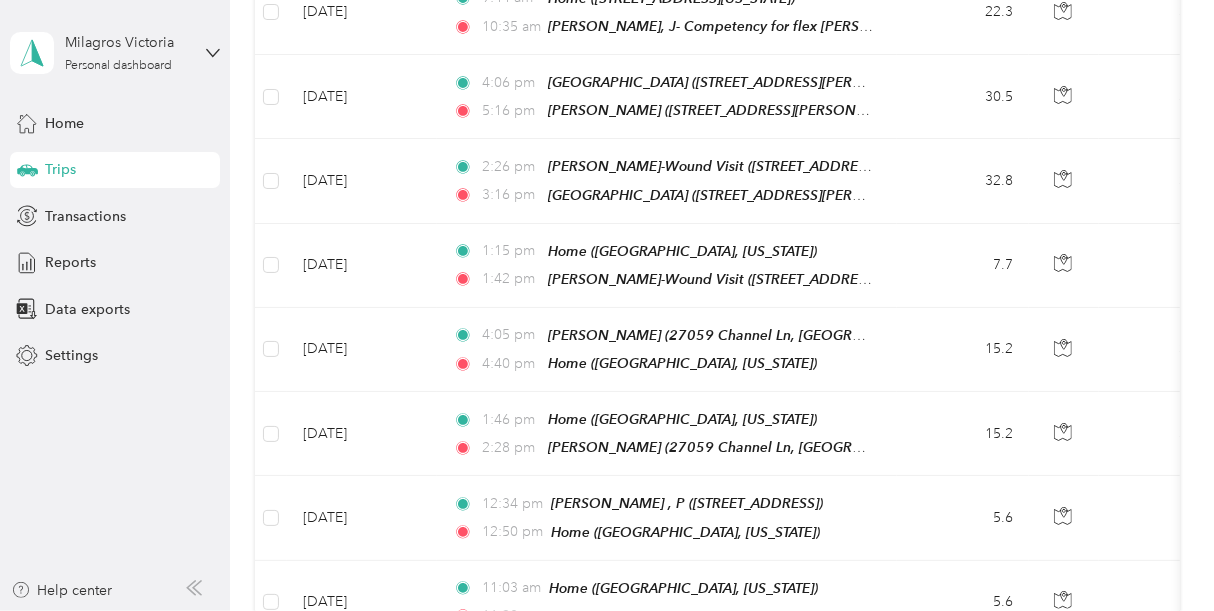 scroll, scrollTop: 1955, scrollLeft: 0, axis: vertical 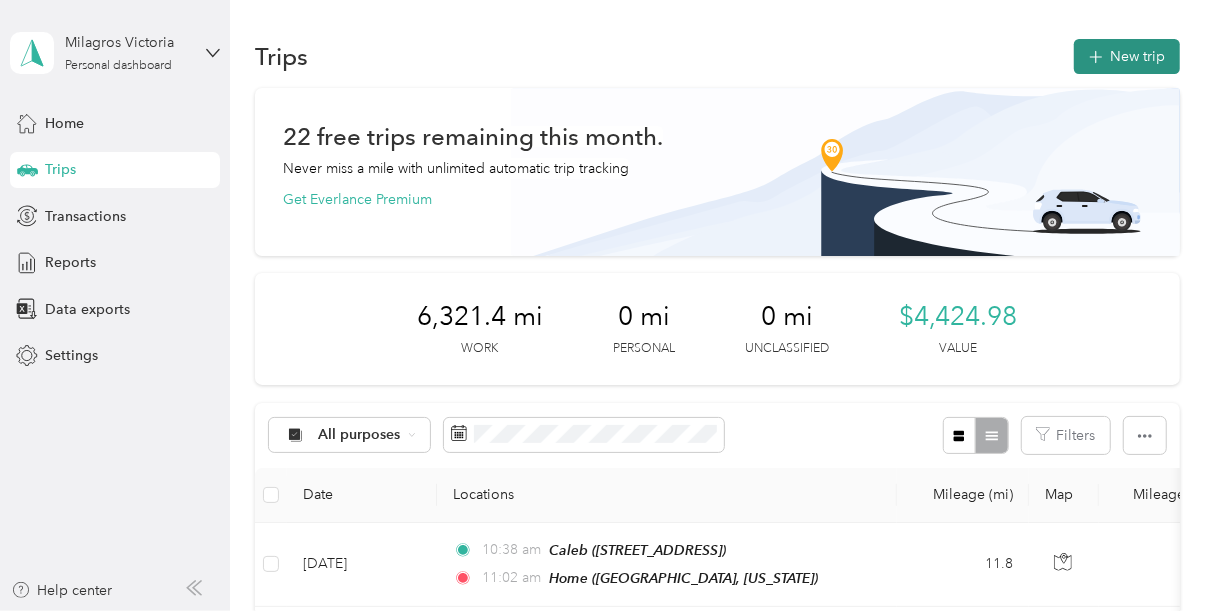 click on "New trip" at bounding box center (1127, 56) 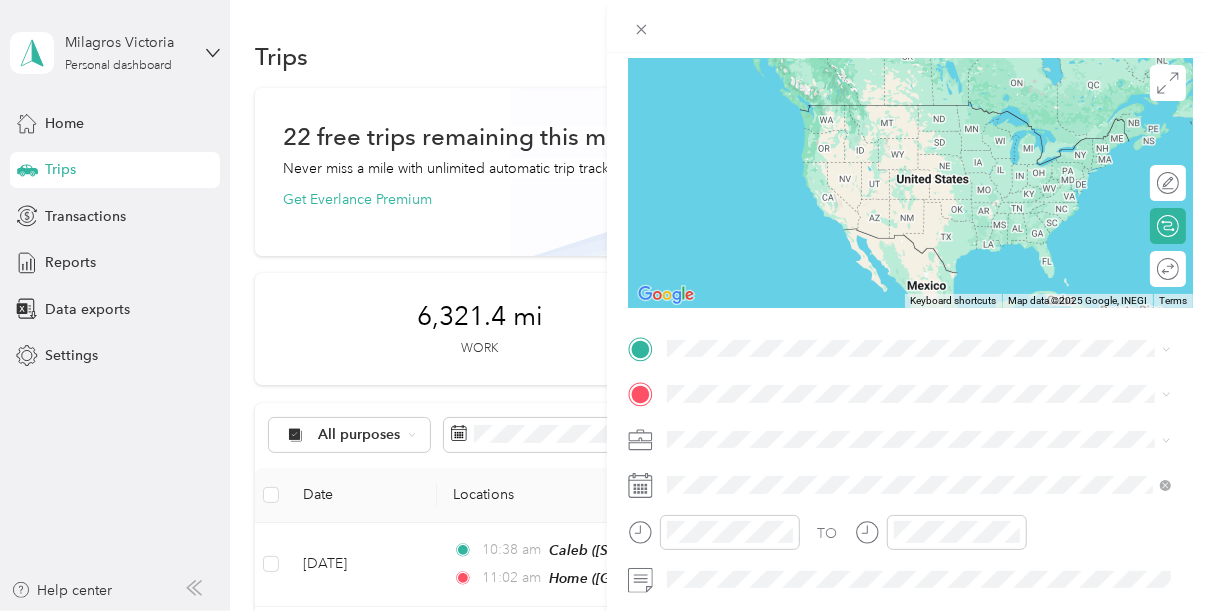 scroll, scrollTop: 163, scrollLeft: 0, axis: vertical 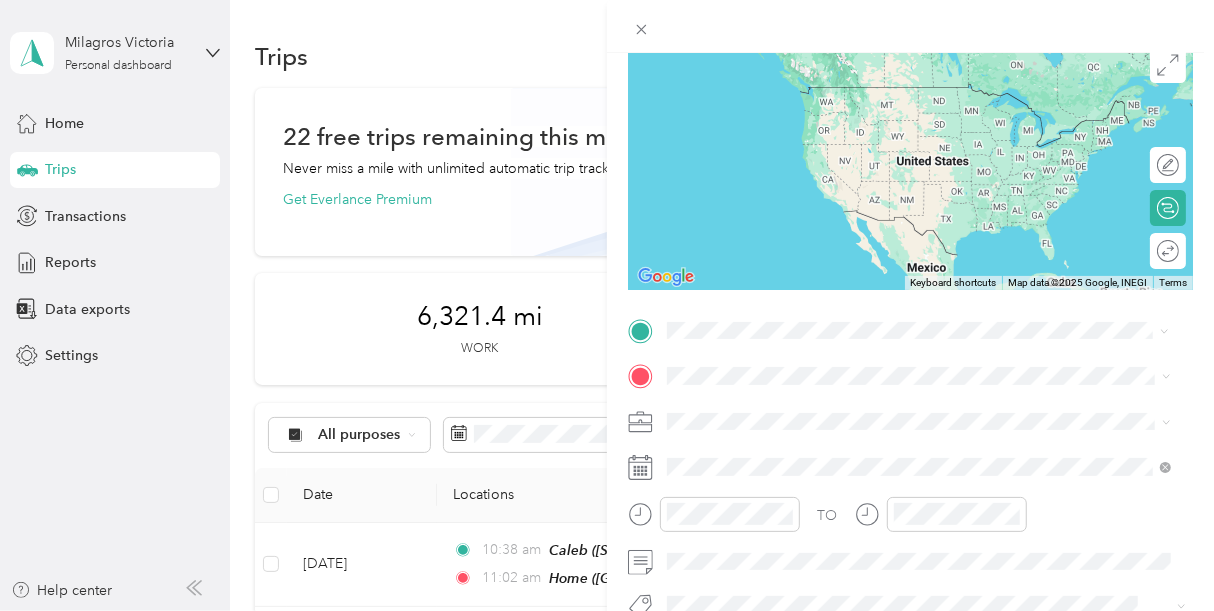 click on "From your Favorite places [GEOGRAPHIC_DATA] [STREET_ADDRESS][PERSON_NAME] [GEOGRAPHIC_DATA] [STREET_ADDRESS][PERSON_NAME] From search results [GEOGRAPHIC_DATA][PERSON_NAME][GEOGRAPHIC_DATA]
[GEOGRAPHIC_DATA][PERSON_NAME][PERSON_NAME], [GEOGRAPHIC_DATA] [PERSON_NAME] [PERSON_NAME]
[PERSON_NAME][GEOGRAPHIC_DATA]-000, [GEOGRAPHIC_DATA] [GEOGRAPHIC_DATA][PERSON_NAME][GEOGRAPHIC_DATA] [PERSON_NAME]
[GEOGRAPHIC_DATA][PERSON_NAME] - [GEOGRAPHIC_DATA], [GEOGRAPHIC_DATA], [GEOGRAPHIC_DATA] [PERSON_NAME]
Toa [GEOGRAPHIC_DATA], [US_STATE] 00949 [STREET_ADDRESS][US_STATE]" at bounding box center (919, 172) 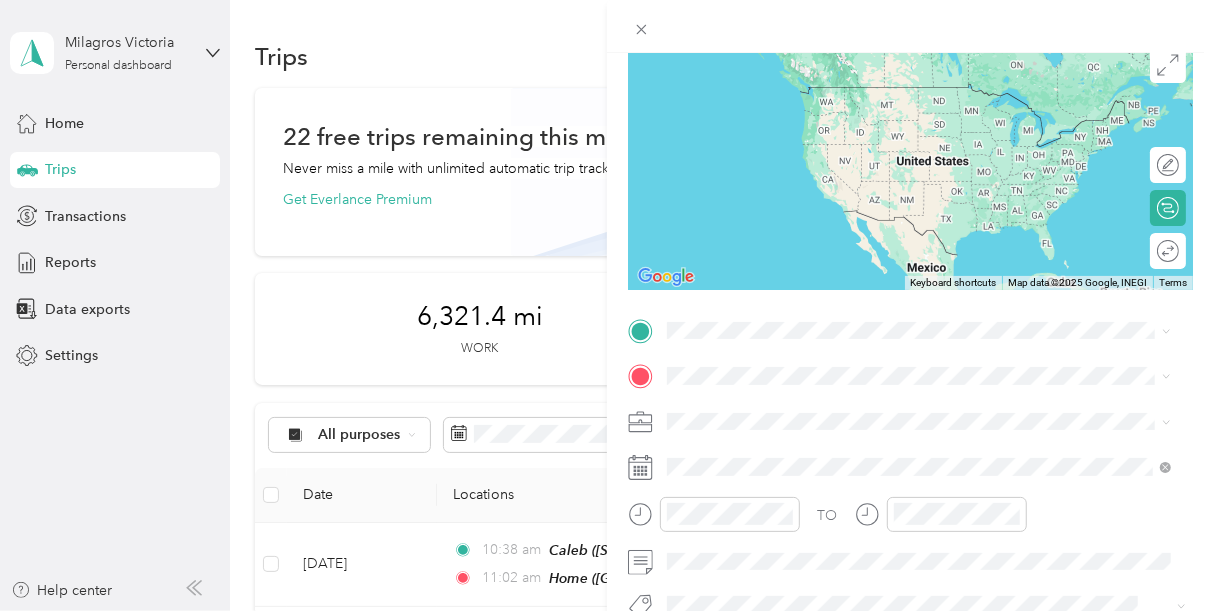 click on "[PERSON_NAME] [STREET_ADDRESS][PERSON_NAME]" at bounding box center (824, 106) 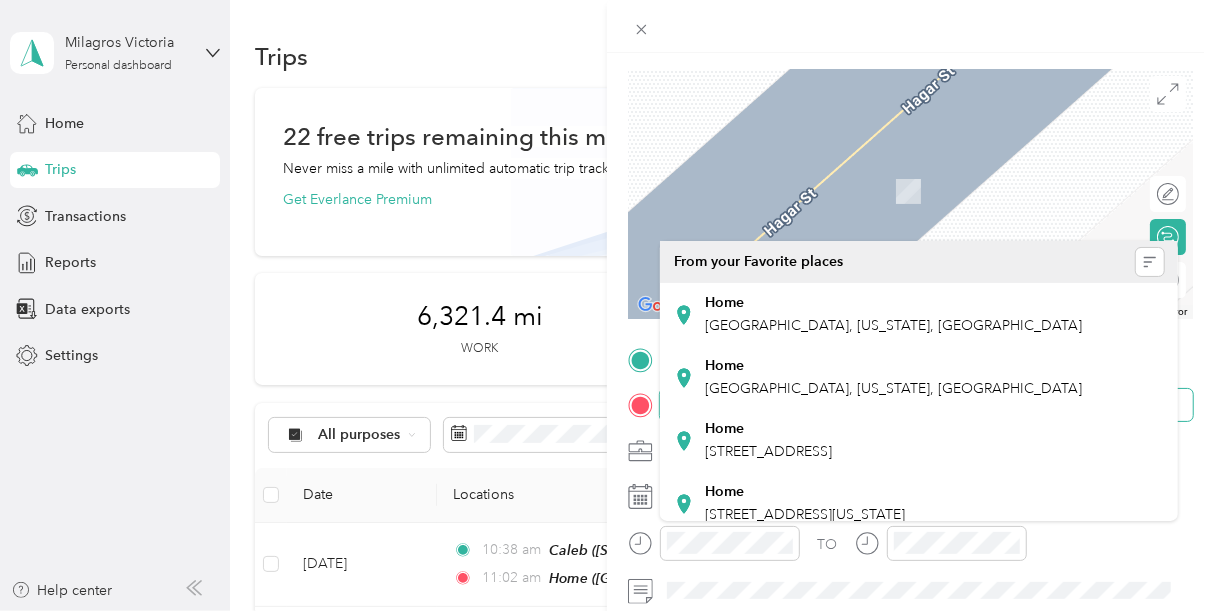 scroll, scrollTop: 0, scrollLeft: 0, axis: both 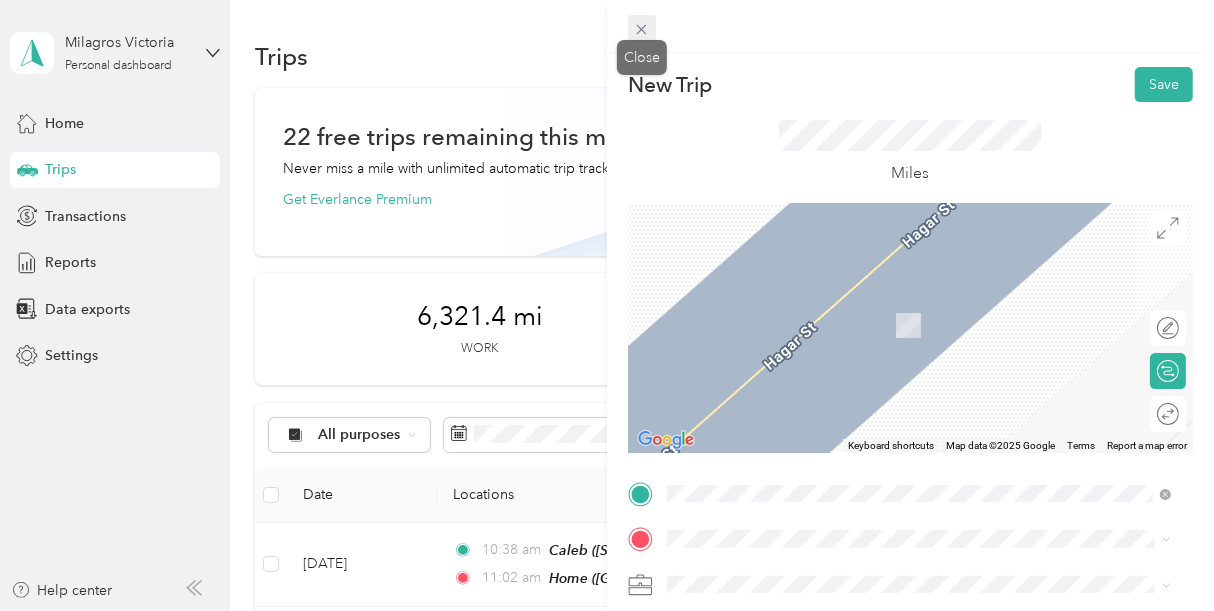 click 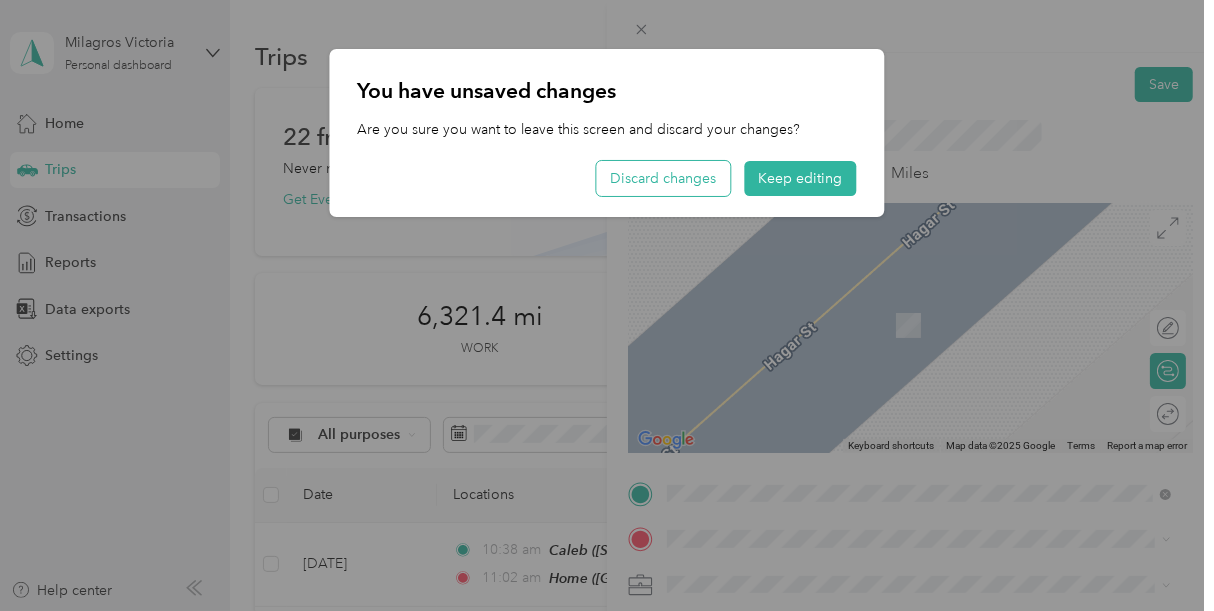 click on "Discard changes" at bounding box center [664, 178] 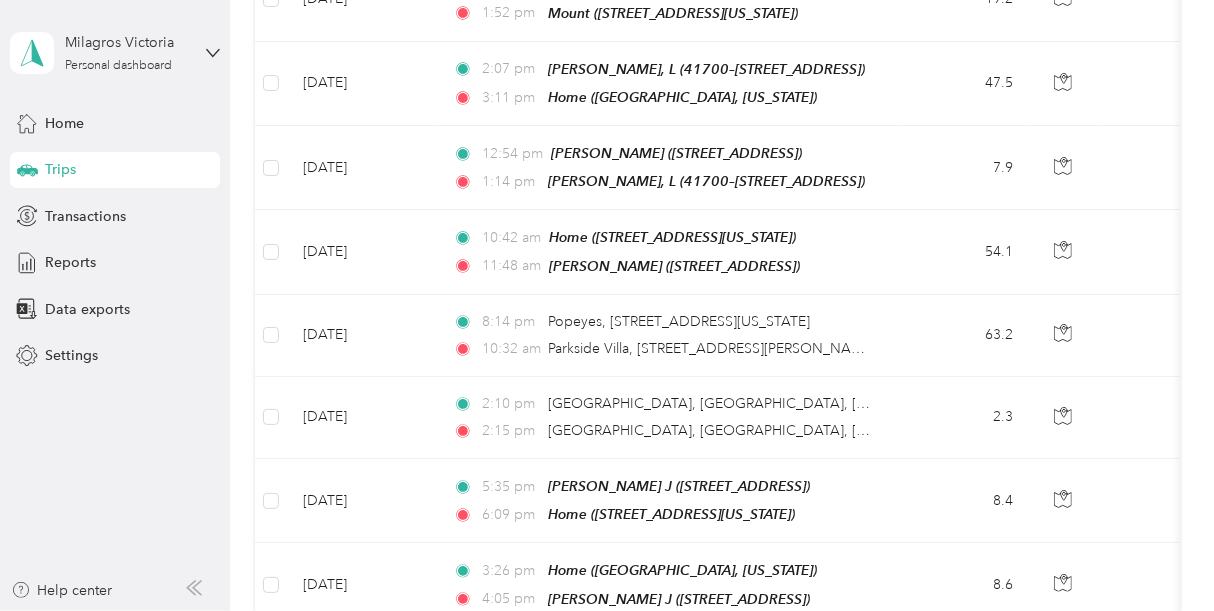 scroll, scrollTop: 0, scrollLeft: 0, axis: both 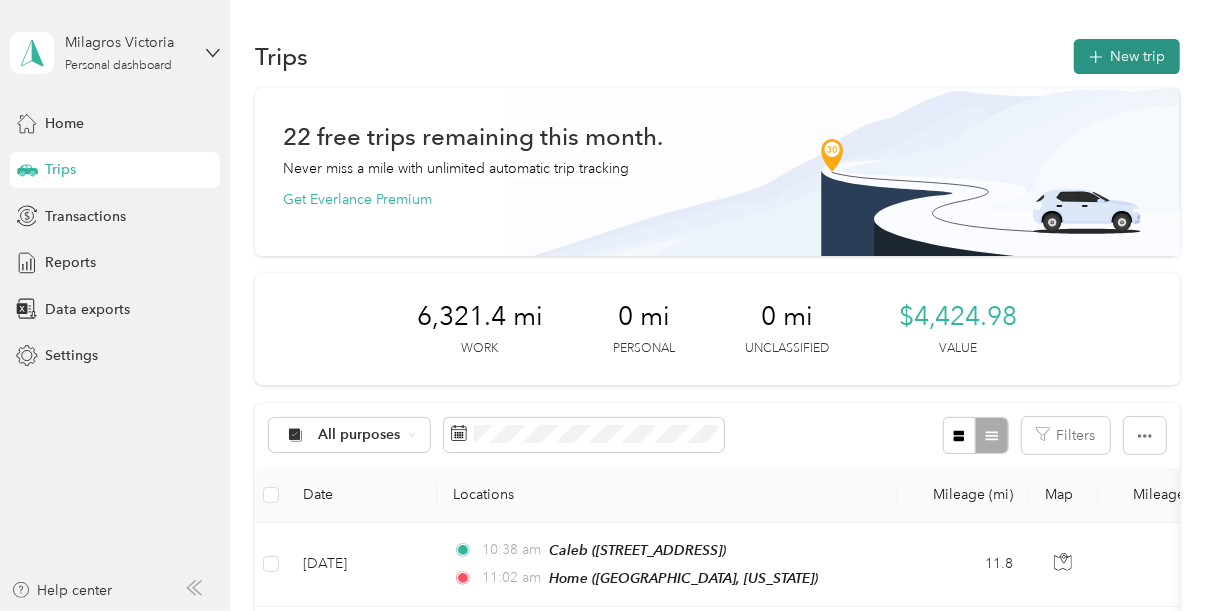click on "New trip" at bounding box center (1127, 56) 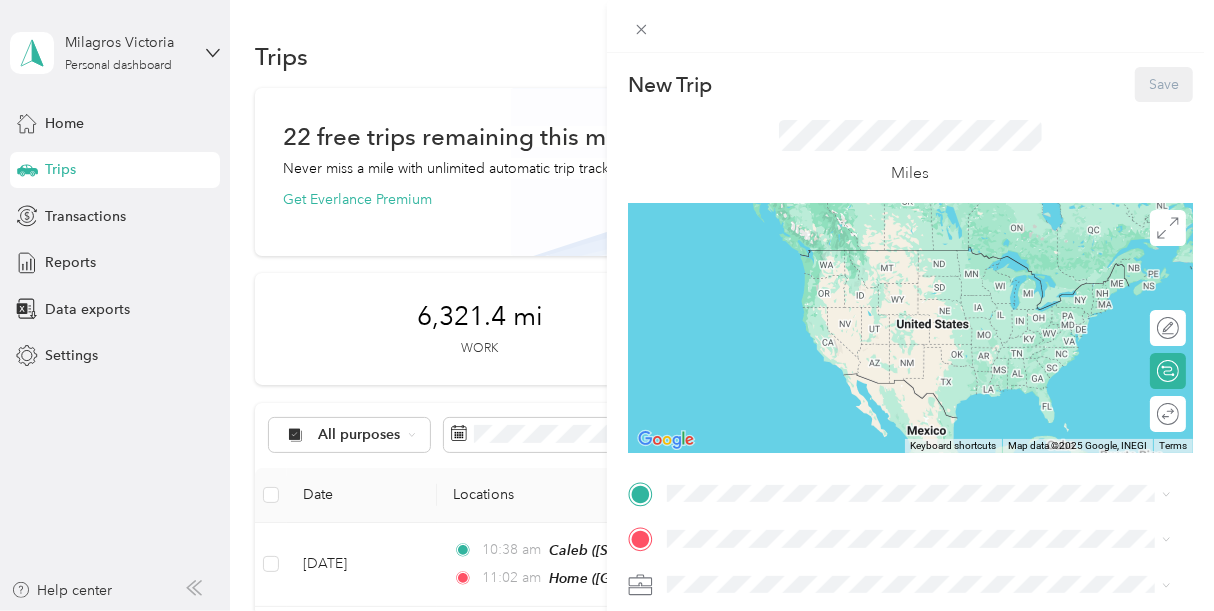 scroll, scrollTop: 0, scrollLeft: 0, axis: both 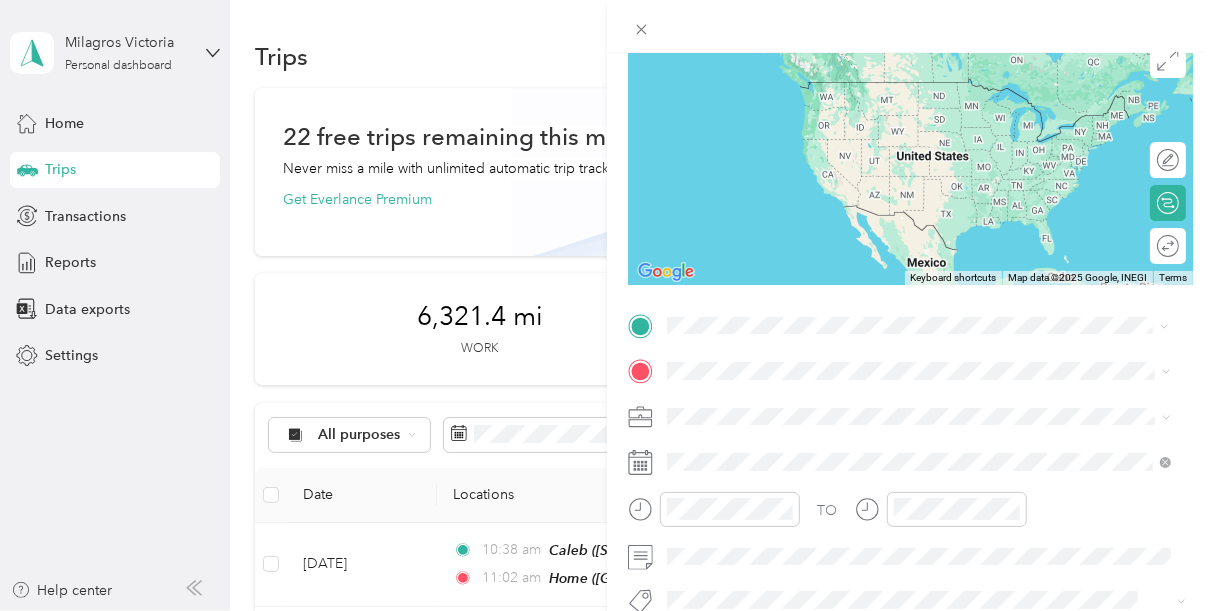 click on "From your Favorite places [GEOGRAPHIC_DATA] [STREET_ADDRESS][PERSON_NAME] [GEOGRAPHIC_DATA] [STREET_ADDRESS][PERSON_NAME] From search results [GEOGRAPHIC_DATA][PERSON_NAME][GEOGRAPHIC_DATA]
[GEOGRAPHIC_DATA][PERSON_NAME][PERSON_NAME], [GEOGRAPHIC_DATA] [PERSON_NAME] [PERSON_NAME]
[PERSON_NAME][GEOGRAPHIC_DATA]-000, [GEOGRAPHIC_DATA] [GEOGRAPHIC_DATA][PERSON_NAME][GEOGRAPHIC_DATA] [PERSON_NAME]
[GEOGRAPHIC_DATA][PERSON_NAME] - [GEOGRAPHIC_DATA], [GEOGRAPHIC_DATA], [GEOGRAPHIC_DATA] [PERSON_NAME]
Toa [GEOGRAPHIC_DATA], [US_STATE] 00949 [STREET_ADDRESS][US_STATE]" at bounding box center (919, 167) 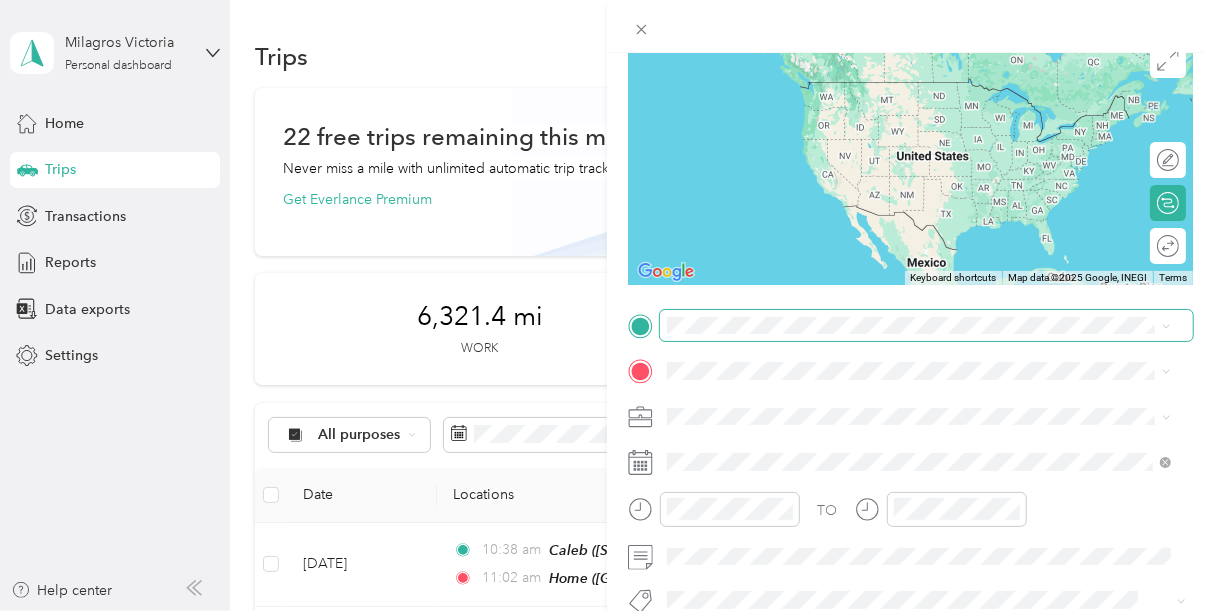 click at bounding box center (926, 325) 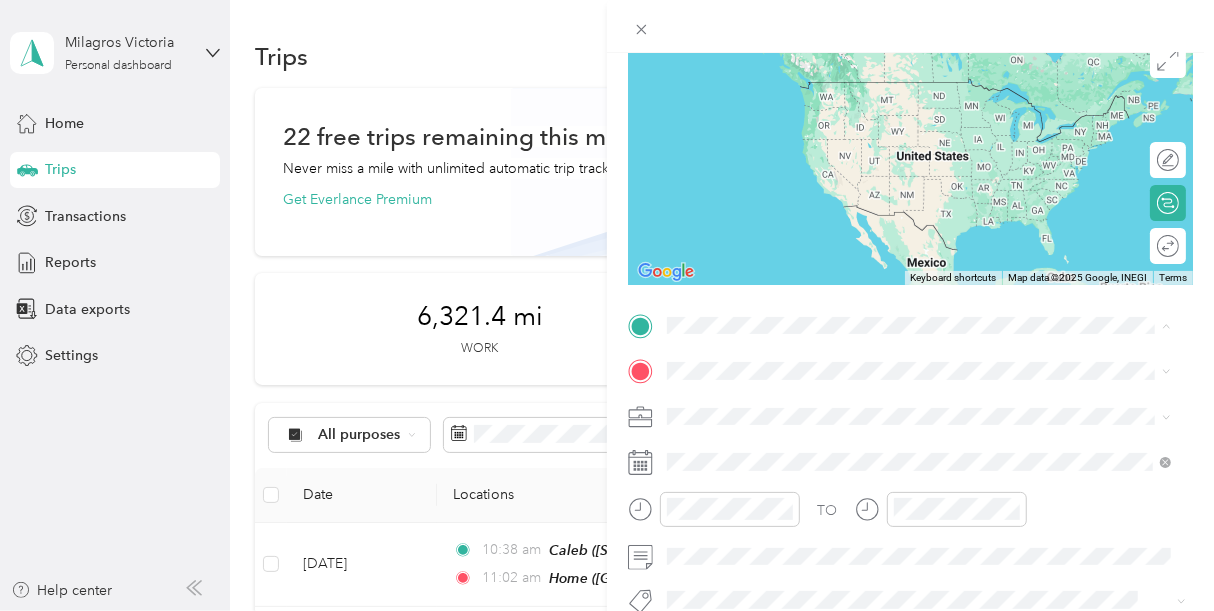 click on "[PERSON_NAME] [STREET_ADDRESS][PERSON_NAME]" at bounding box center [919, 100] 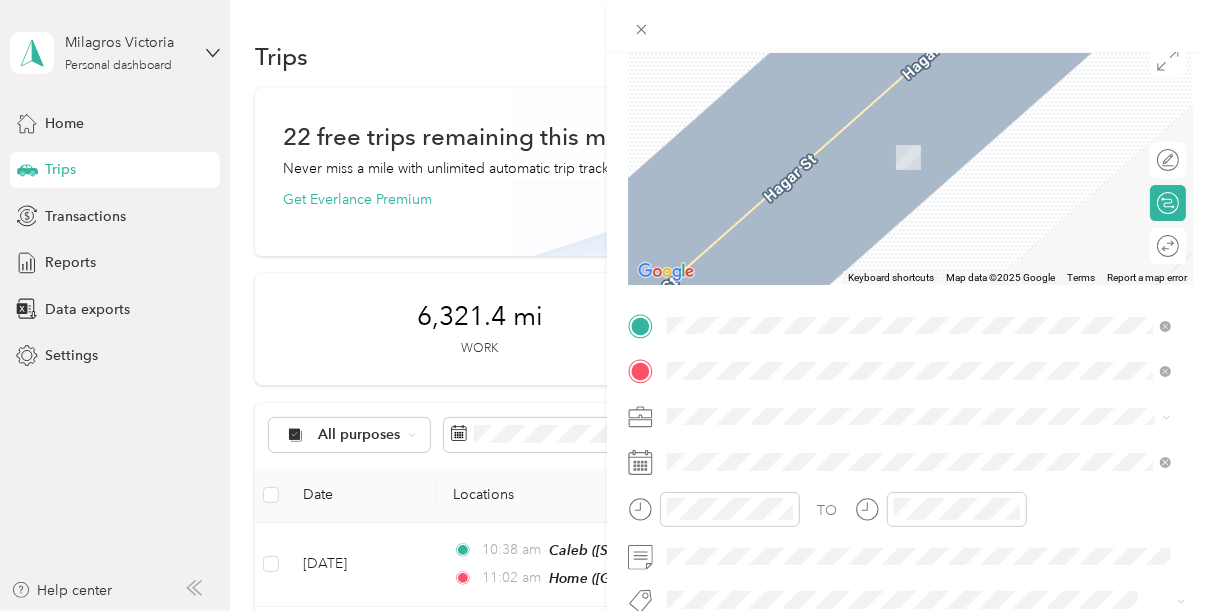 click on "[STREET_ADDRESS][US_STATE]" at bounding box center (805, 156) 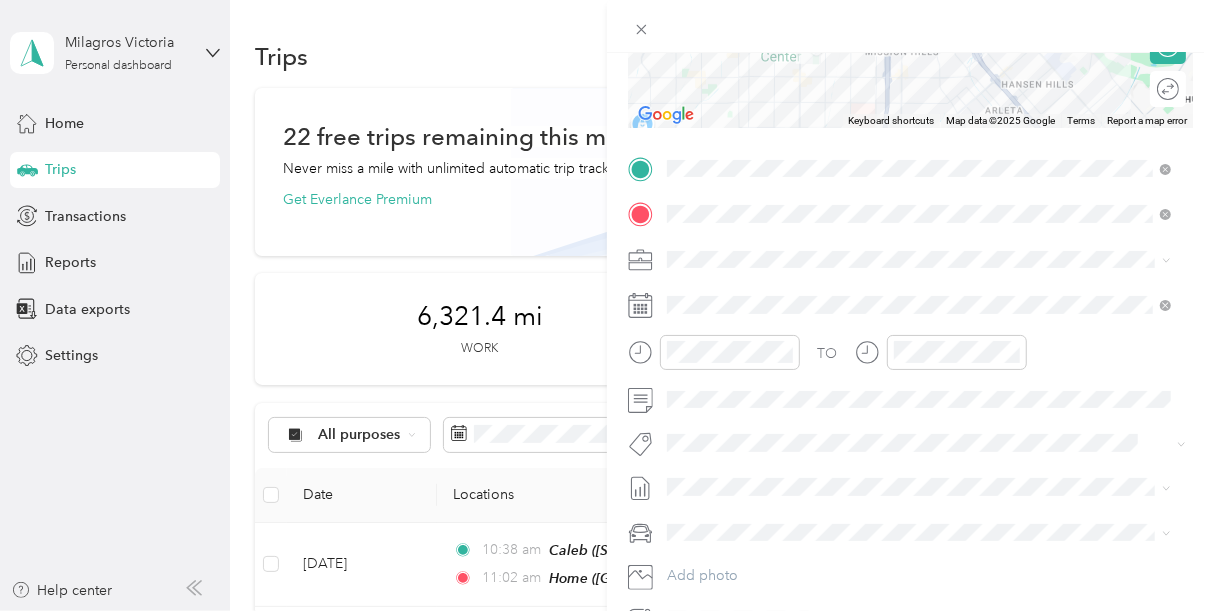 scroll, scrollTop: 330, scrollLeft: 0, axis: vertical 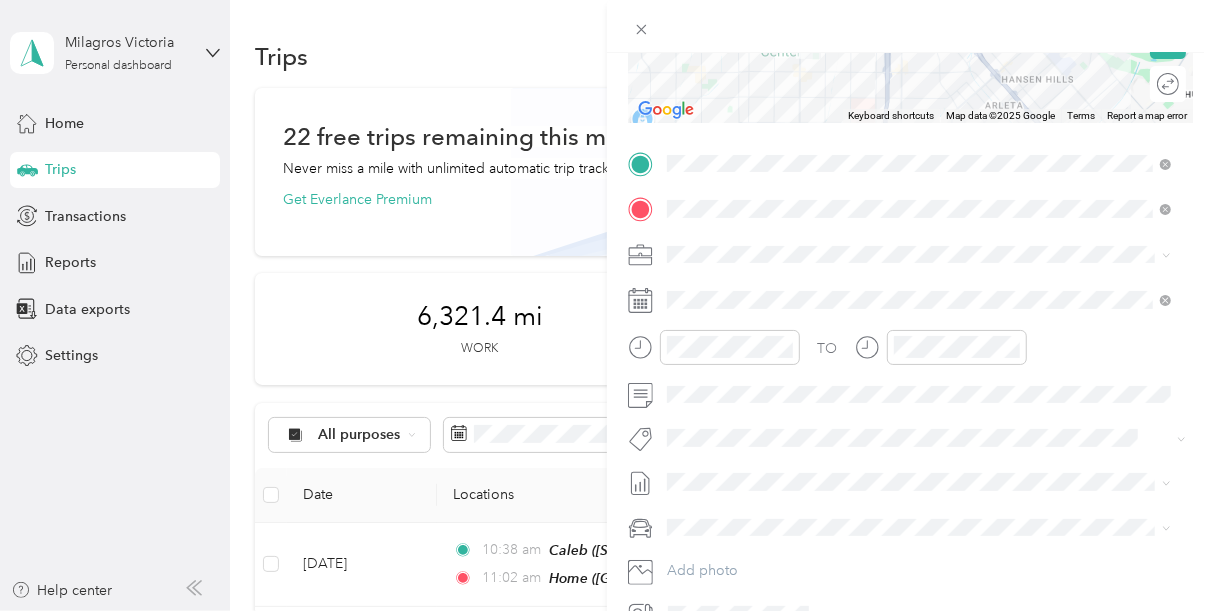 click on "Prime Home Health" at bounding box center (919, 317) 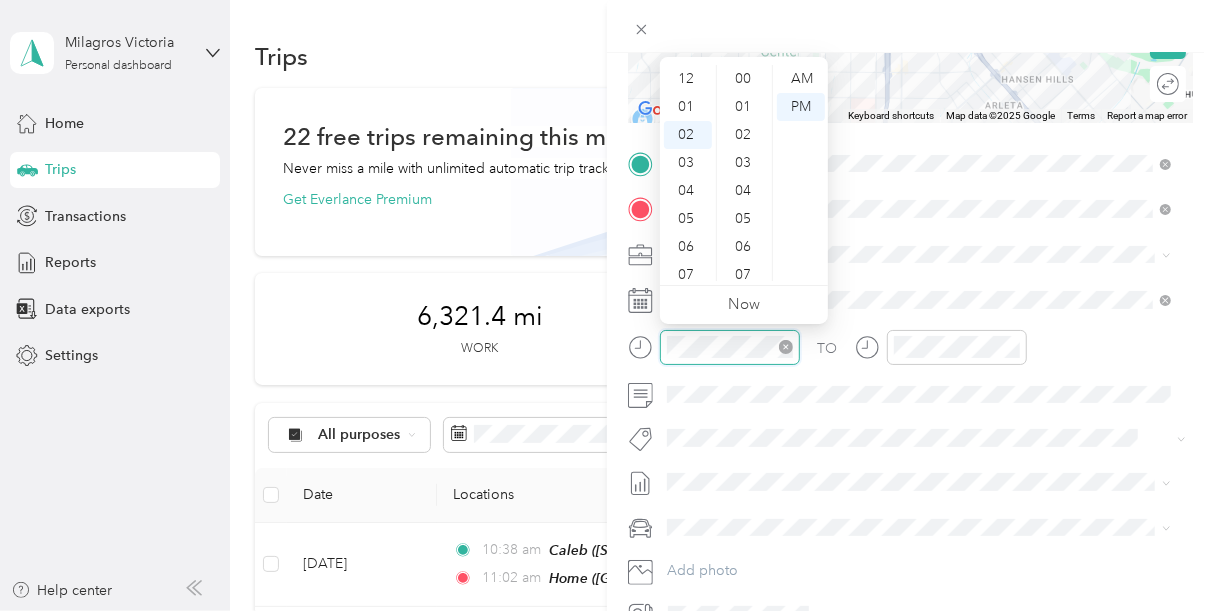 scroll, scrollTop: 727, scrollLeft: 0, axis: vertical 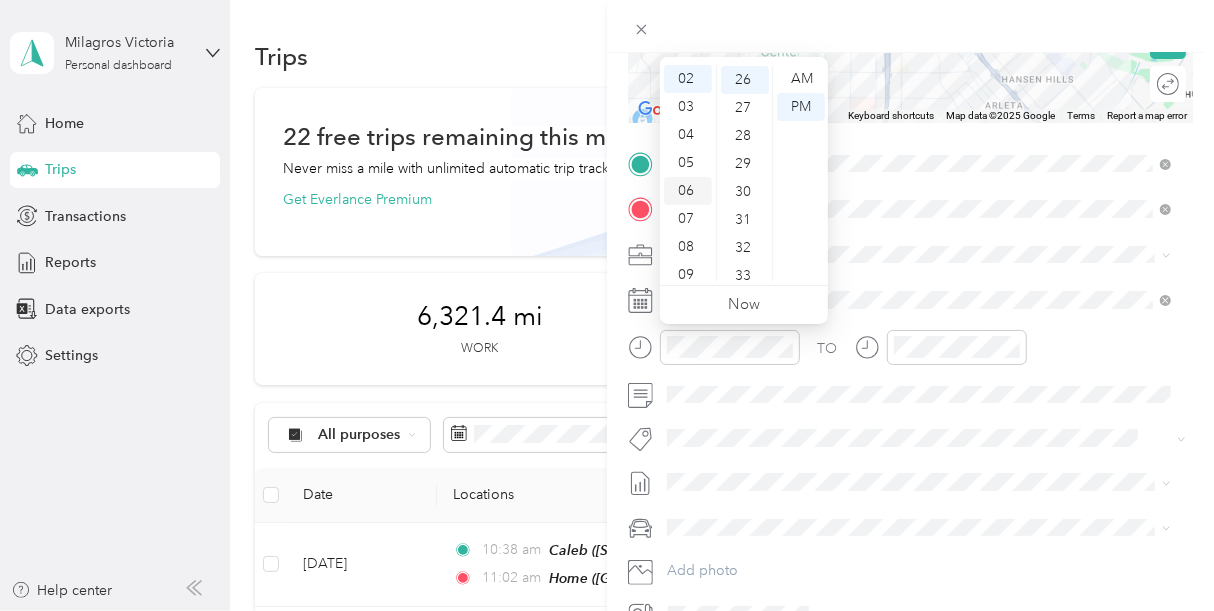 click on "06" at bounding box center (688, 191) 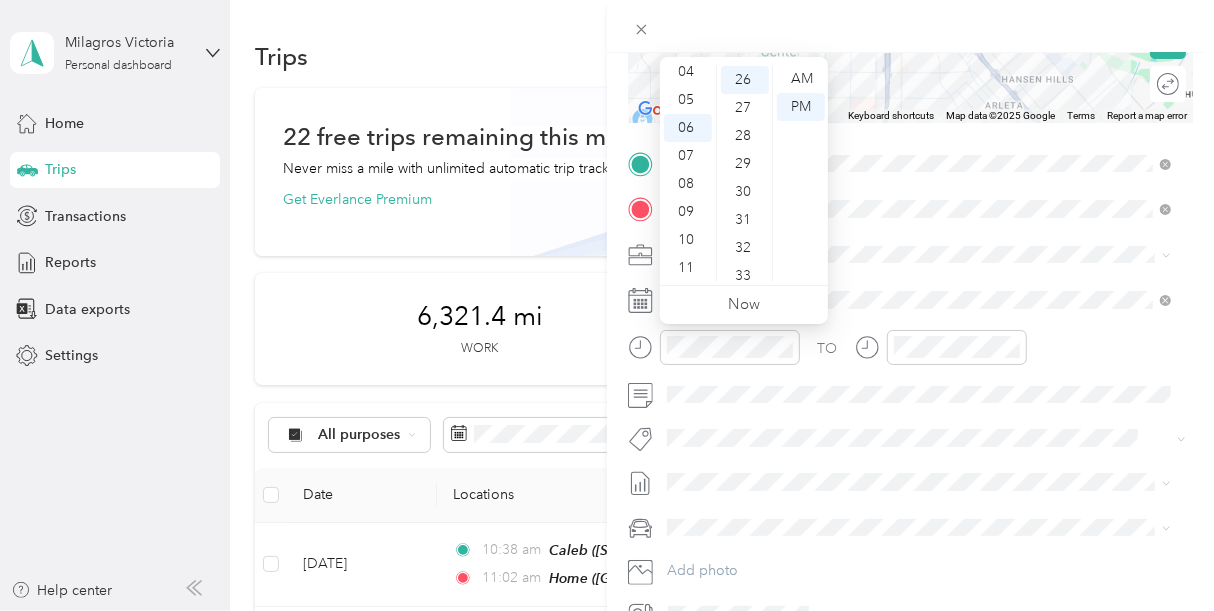 scroll, scrollTop: 539, scrollLeft: 0, axis: vertical 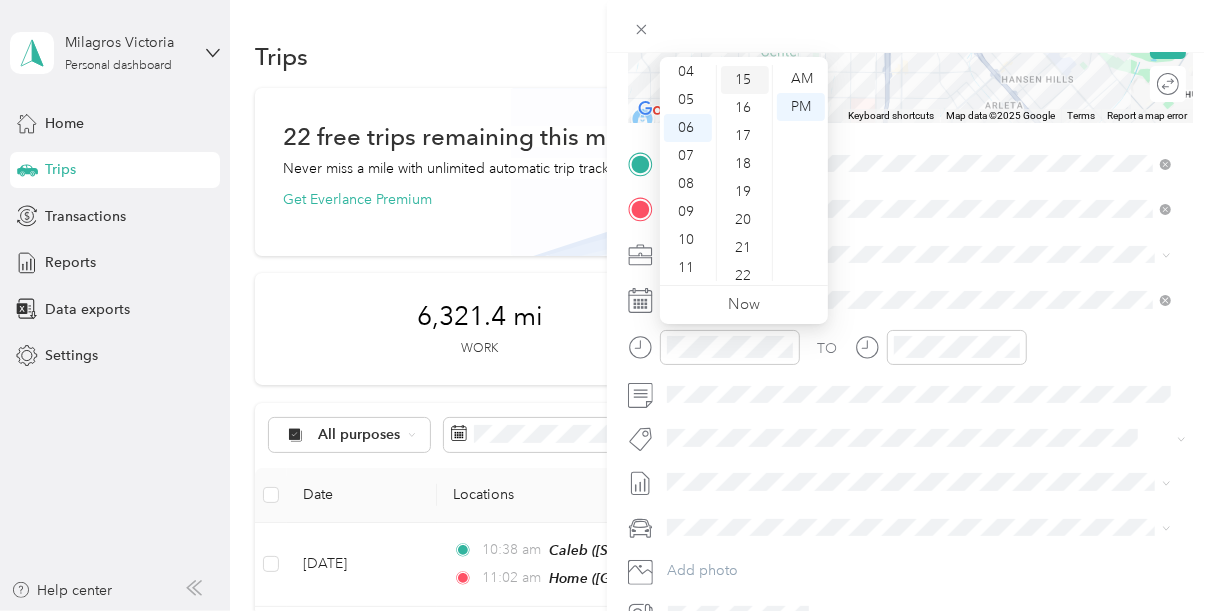 click on "15" at bounding box center (745, 80) 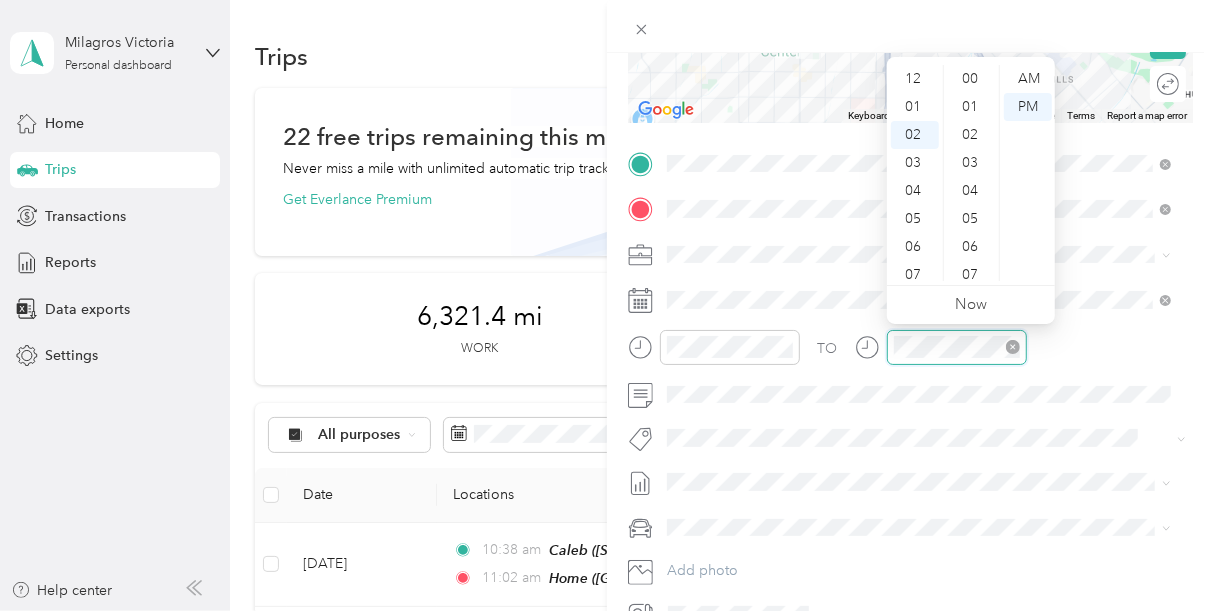 scroll, scrollTop: 56, scrollLeft: 0, axis: vertical 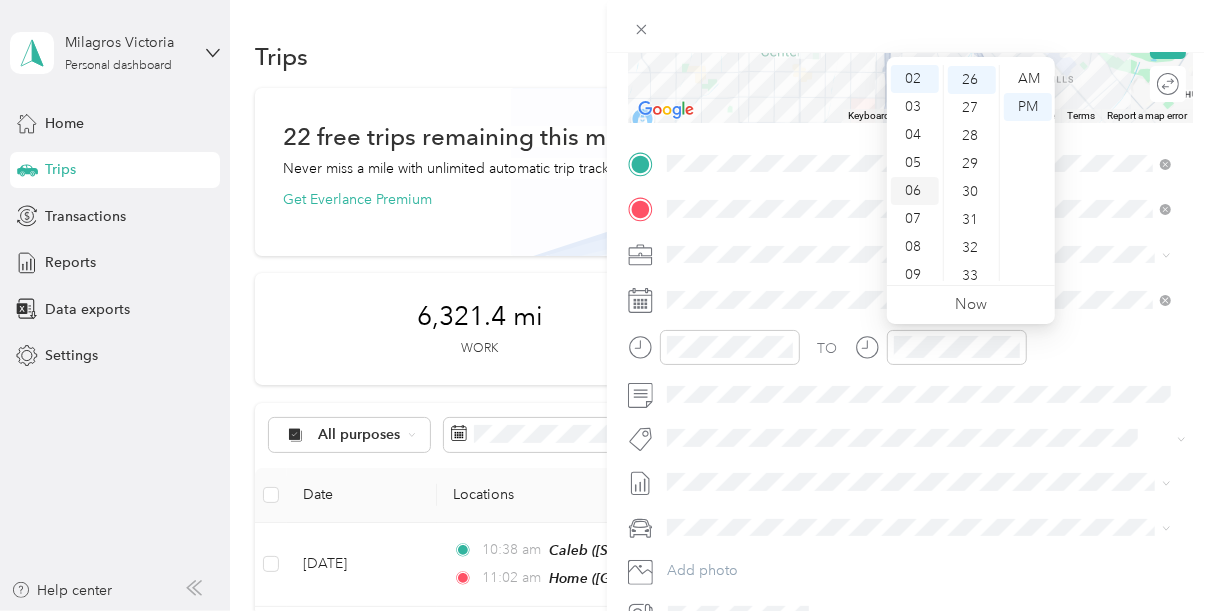 click on "06" at bounding box center (915, 191) 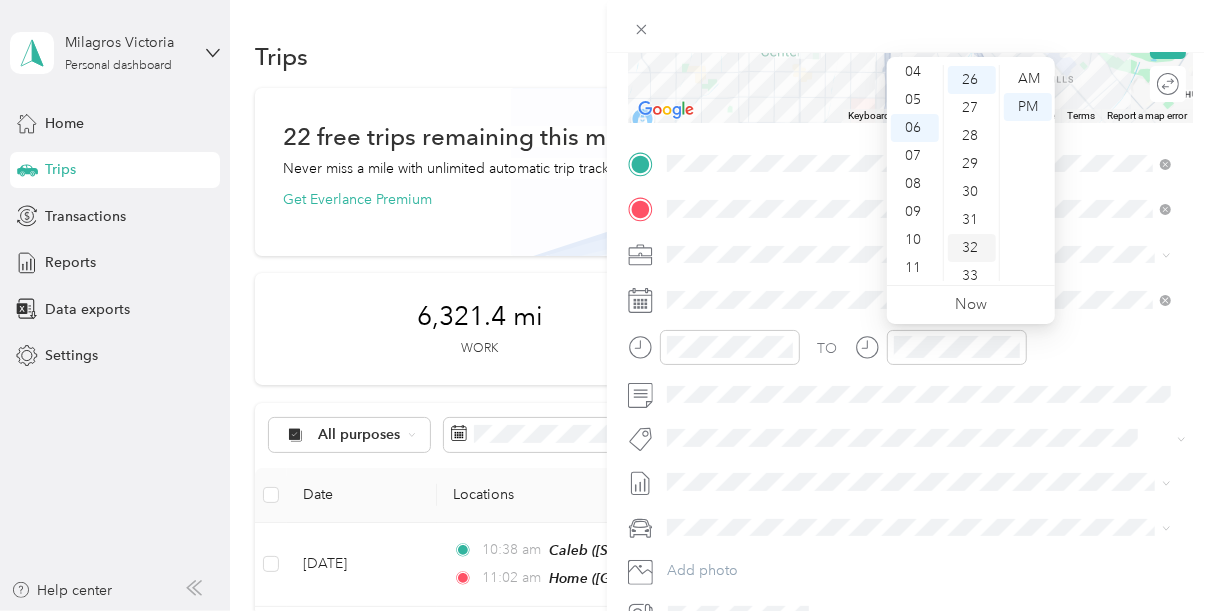 click on "32" at bounding box center (972, 248) 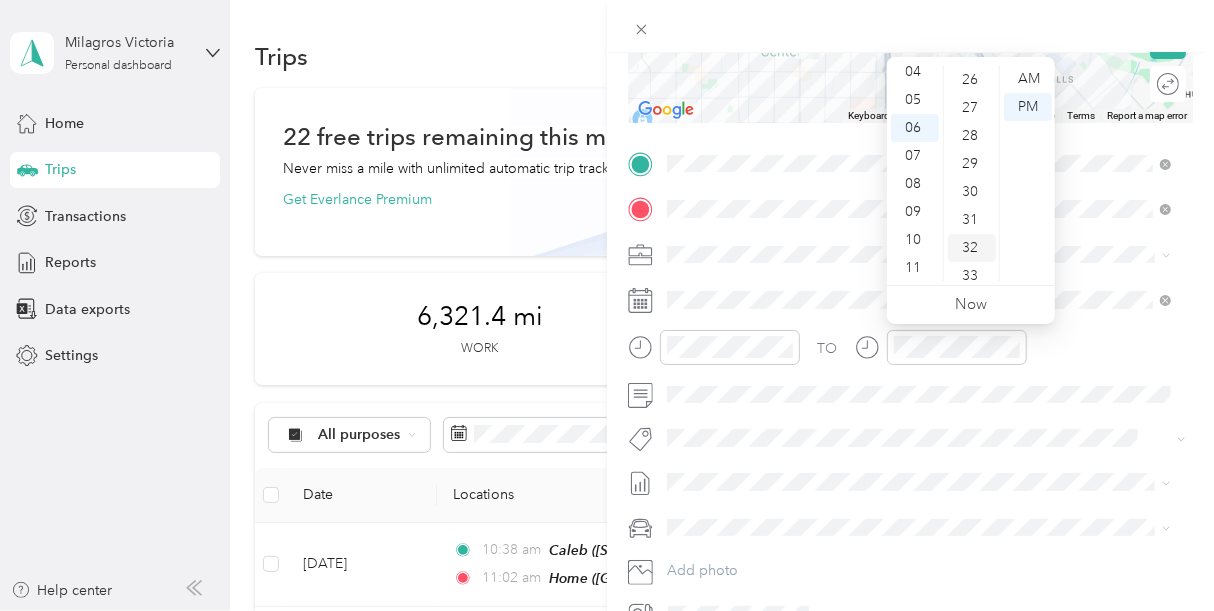 scroll, scrollTop: 896, scrollLeft: 0, axis: vertical 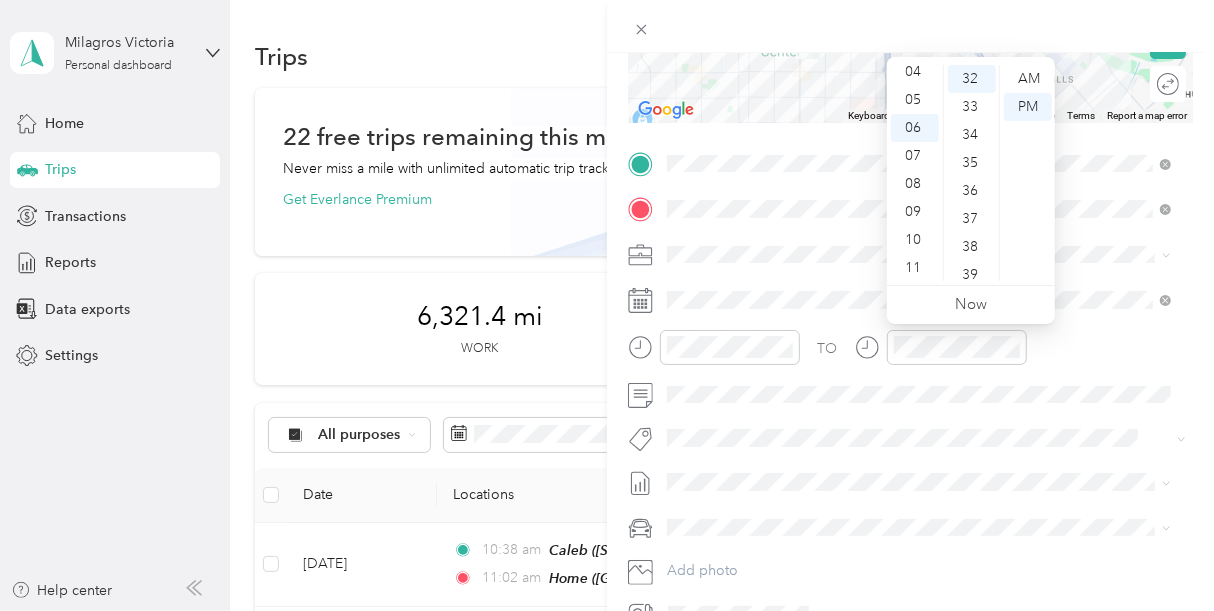 click on "TO Add photo" at bounding box center [910, 389] 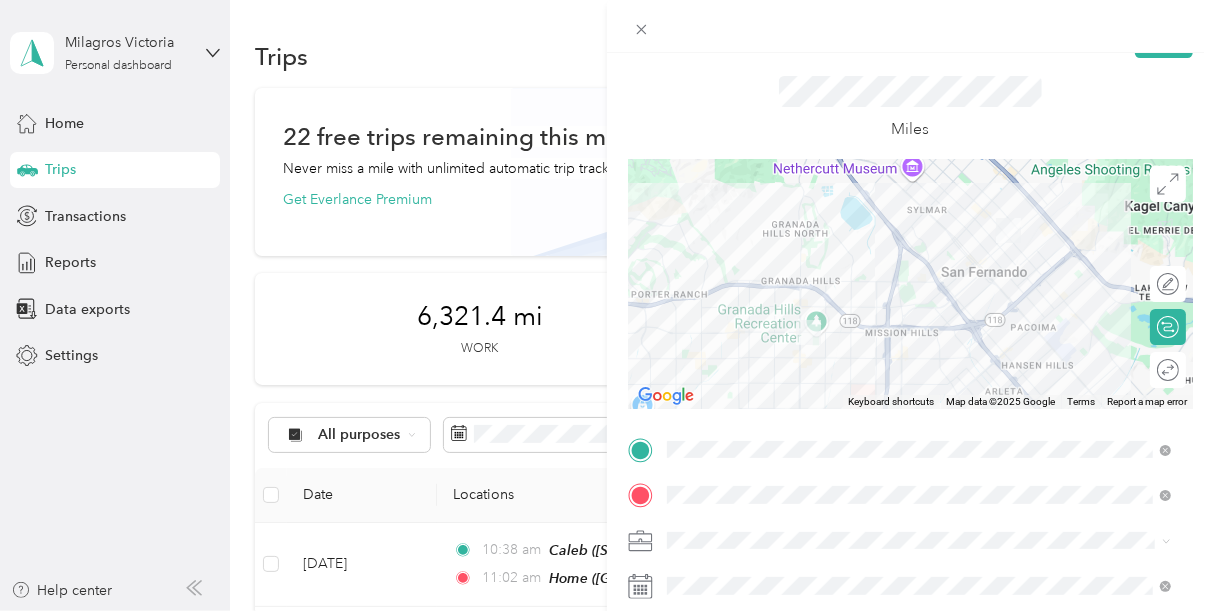 scroll, scrollTop: 0, scrollLeft: 0, axis: both 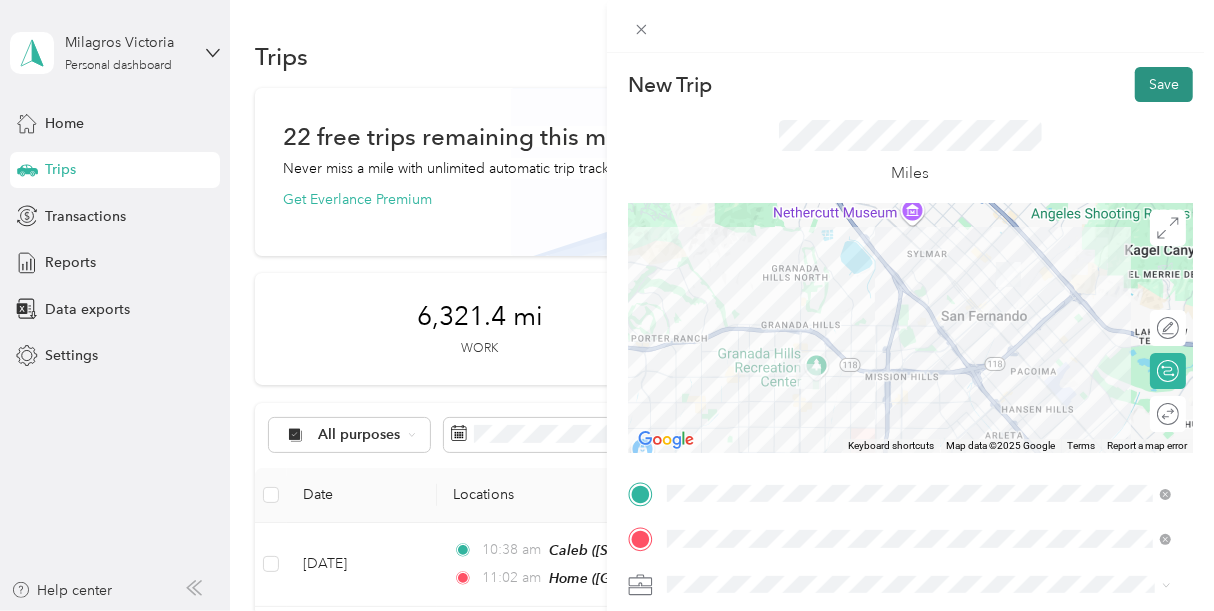 click on "Save" at bounding box center (1164, 84) 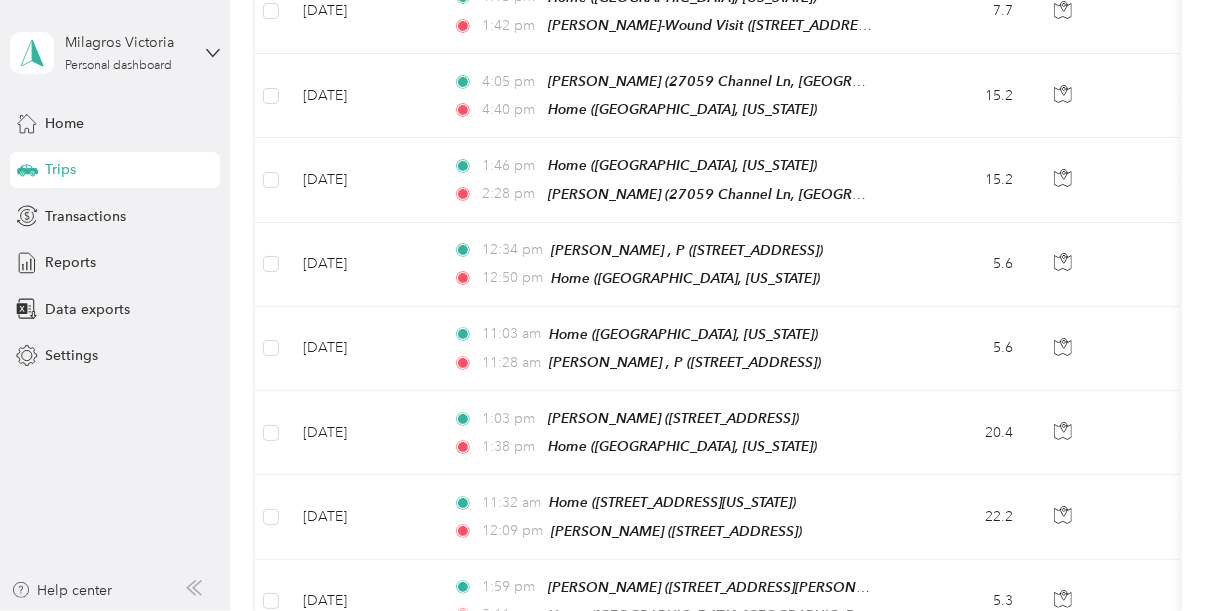 scroll, scrollTop: 2325, scrollLeft: 0, axis: vertical 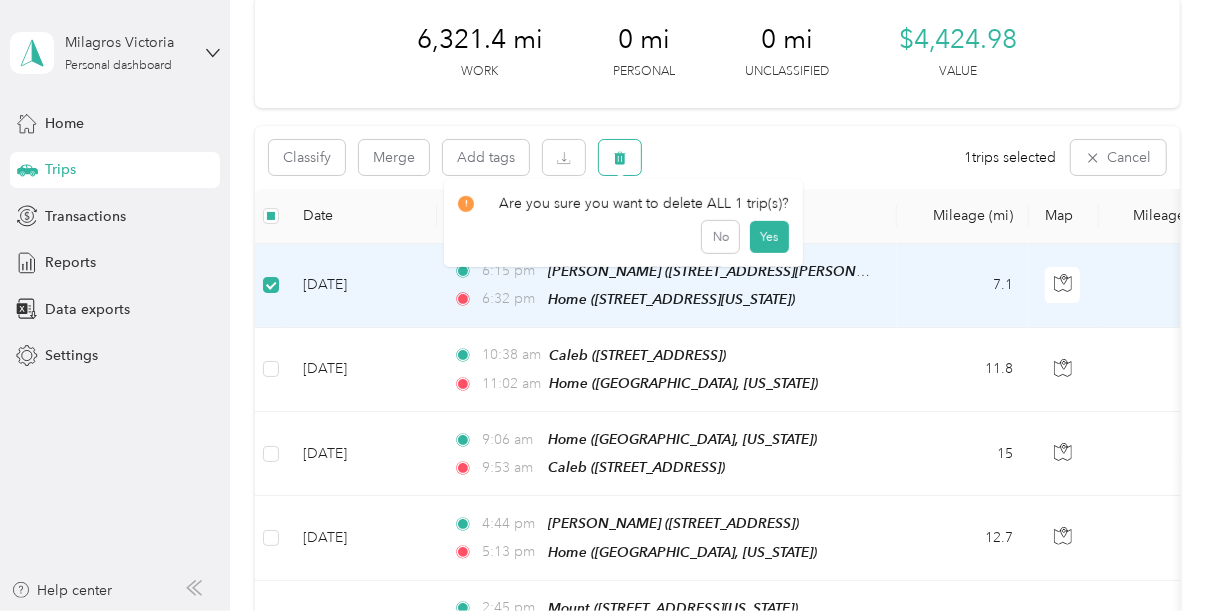 click at bounding box center (620, 157) 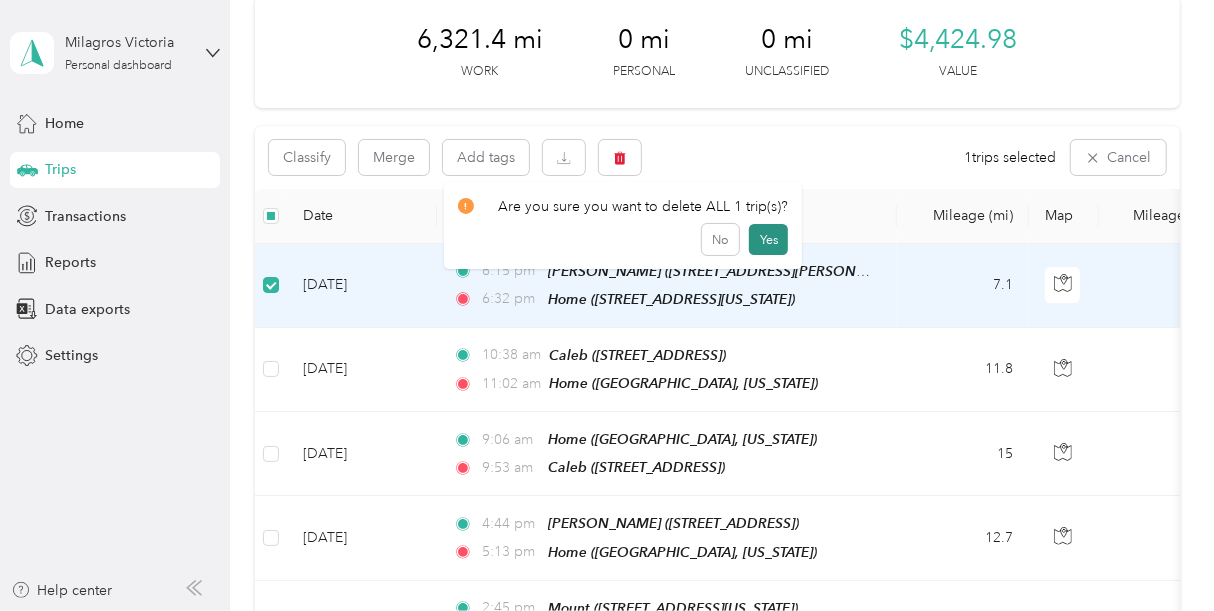 click on "Yes" at bounding box center [768, 240] 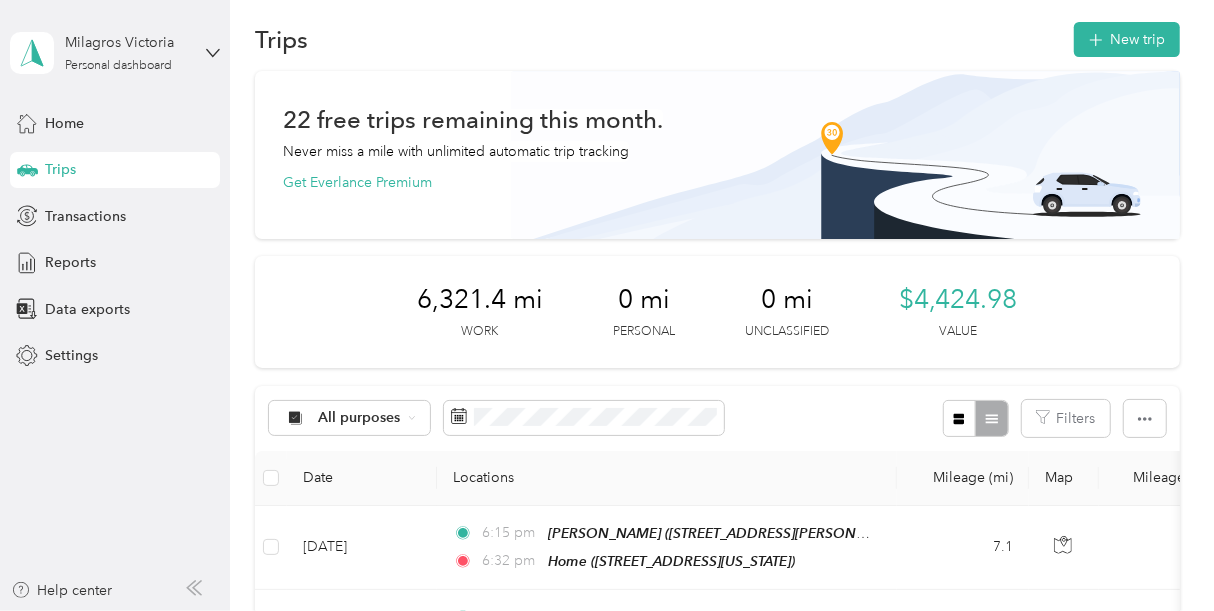 scroll, scrollTop: 0, scrollLeft: 0, axis: both 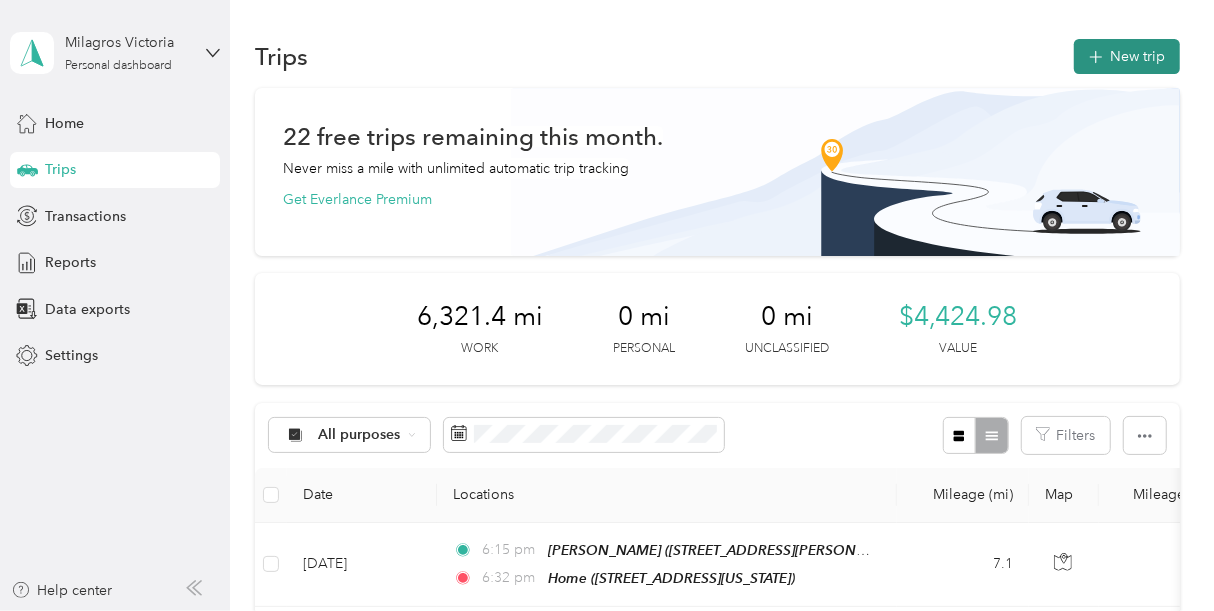 click on "New trip" at bounding box center [1127, 56] 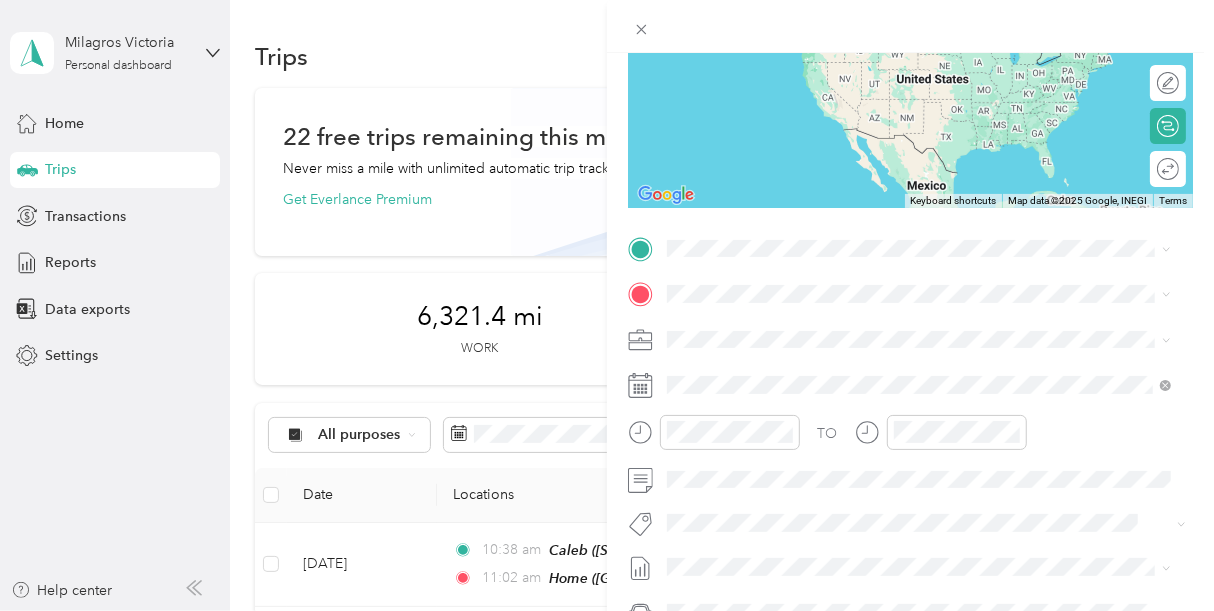 scroll, scrollTop: 247, scrollLeft: 0, axis: vertical 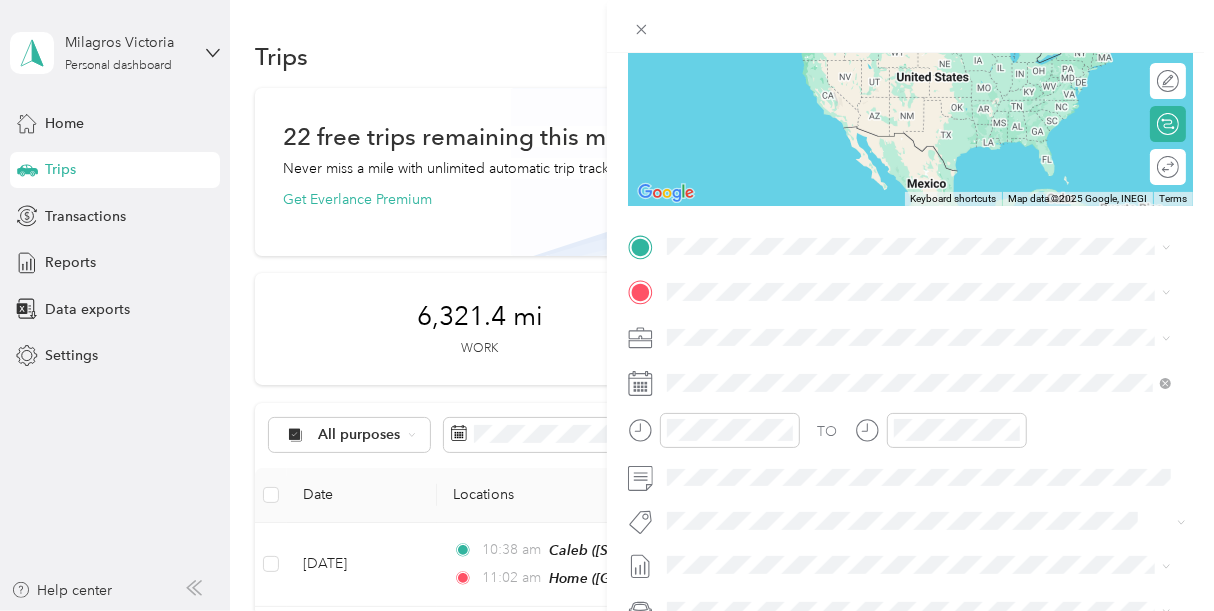 click on "[PERSON_NAME] [STREET_ADDRESS][PERSON_NAME]" at bounding box center [824, 333] 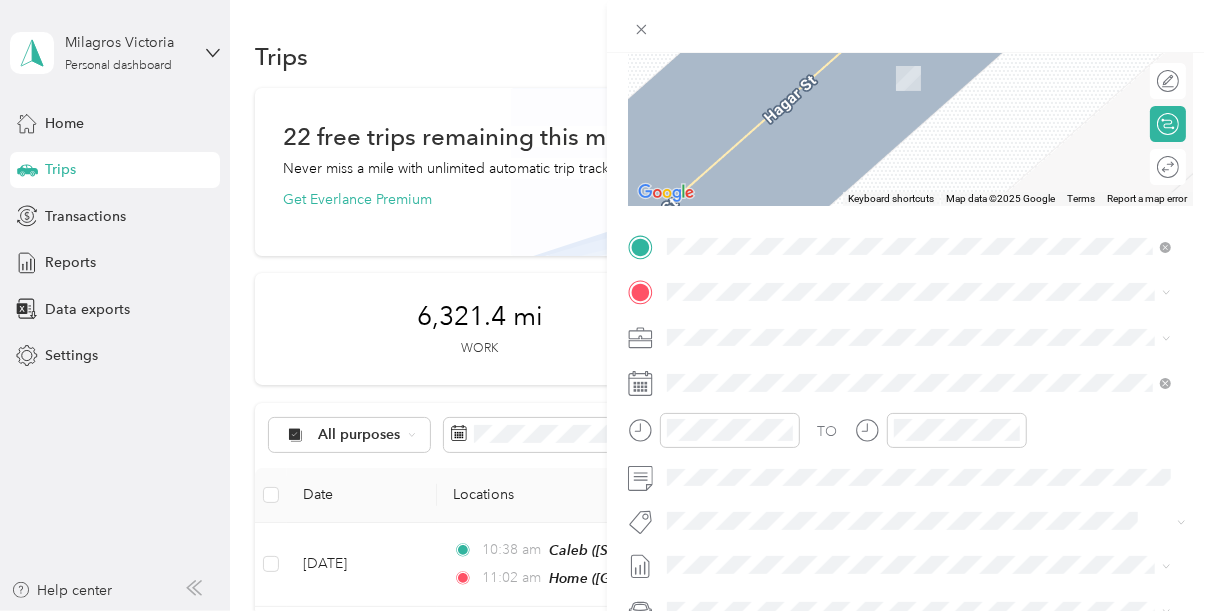 click on "Home [STREET_ADDRESS][US_STATE]" at bounding box center (805, 375) 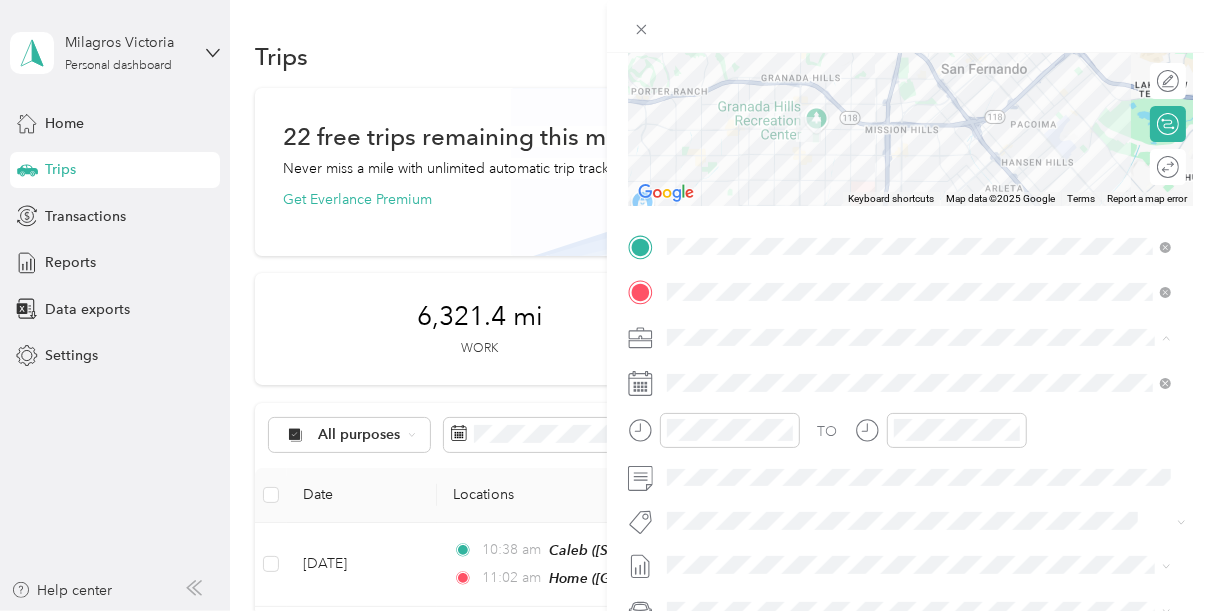 click on "Prime Home Health" at bounding box center [919, 407] 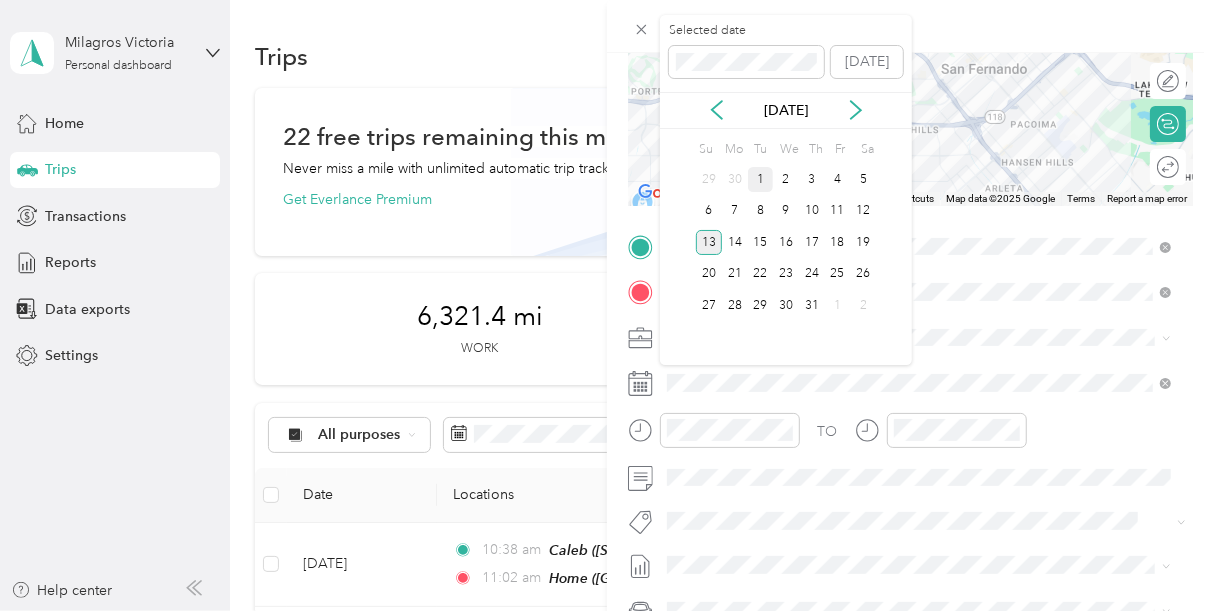 click on "1" at bounding box center (761, 179) 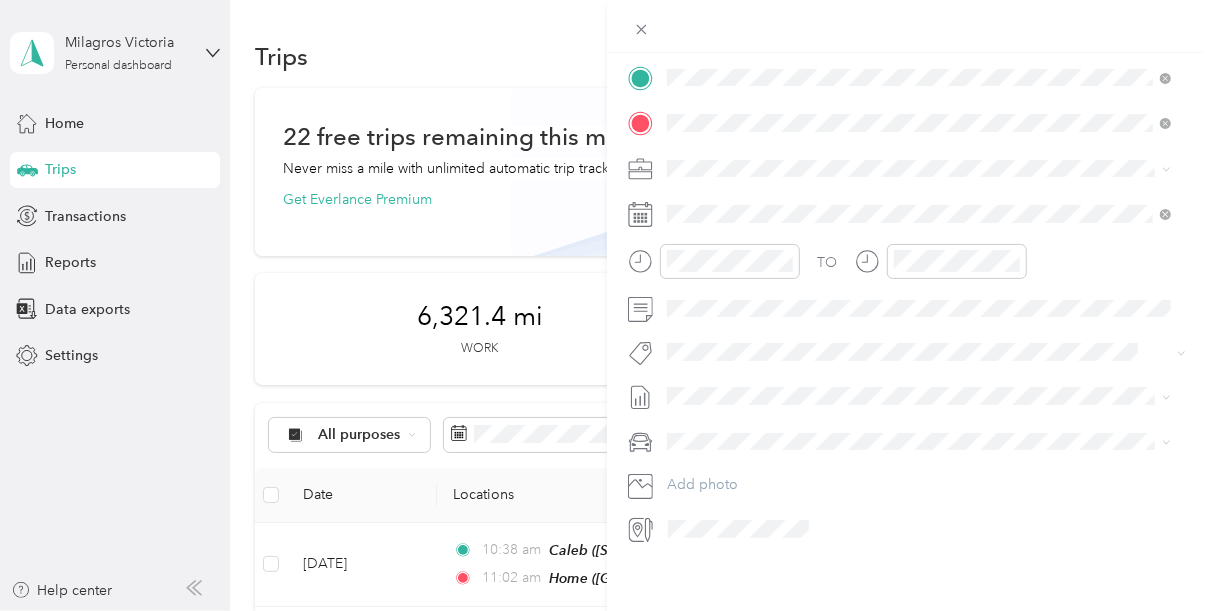 scroll, scrollTop: 437, scrollLeft: 0, axis: vertical 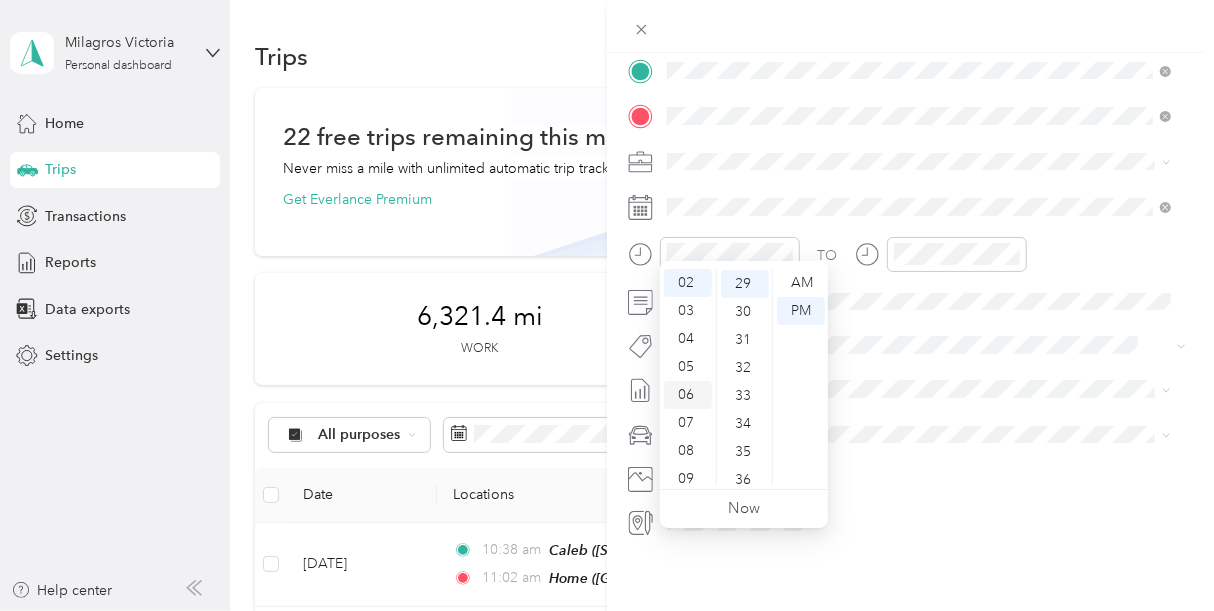 click on "06" at bounding box center [688, 395] 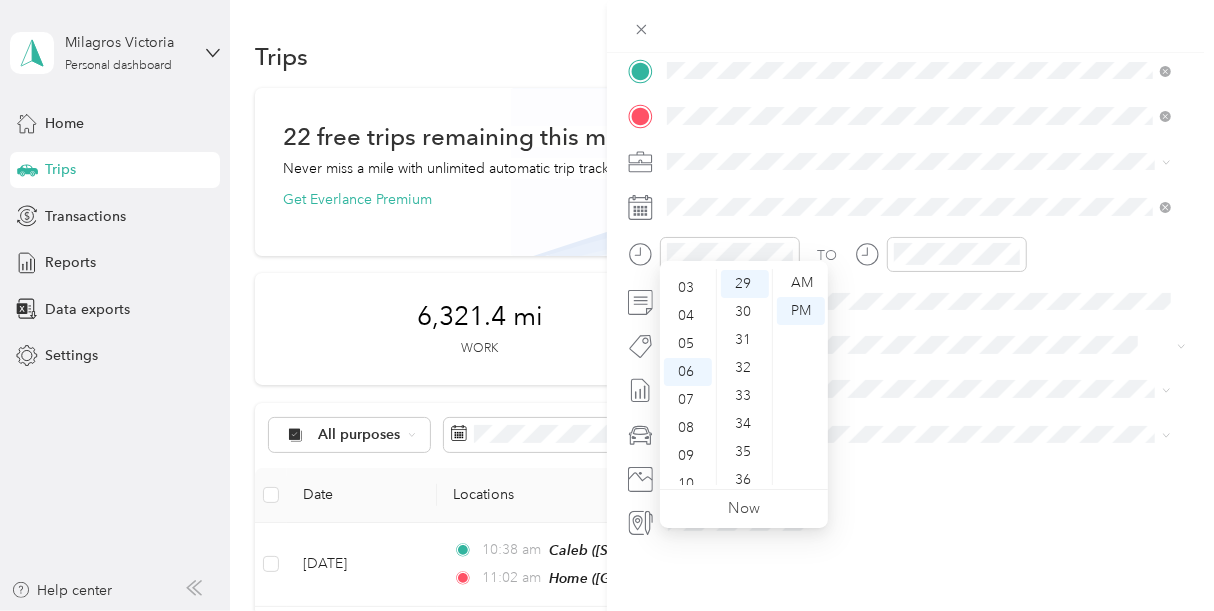 scroll, scrollTop: 39, scrollLeft: 0, axis: vertical 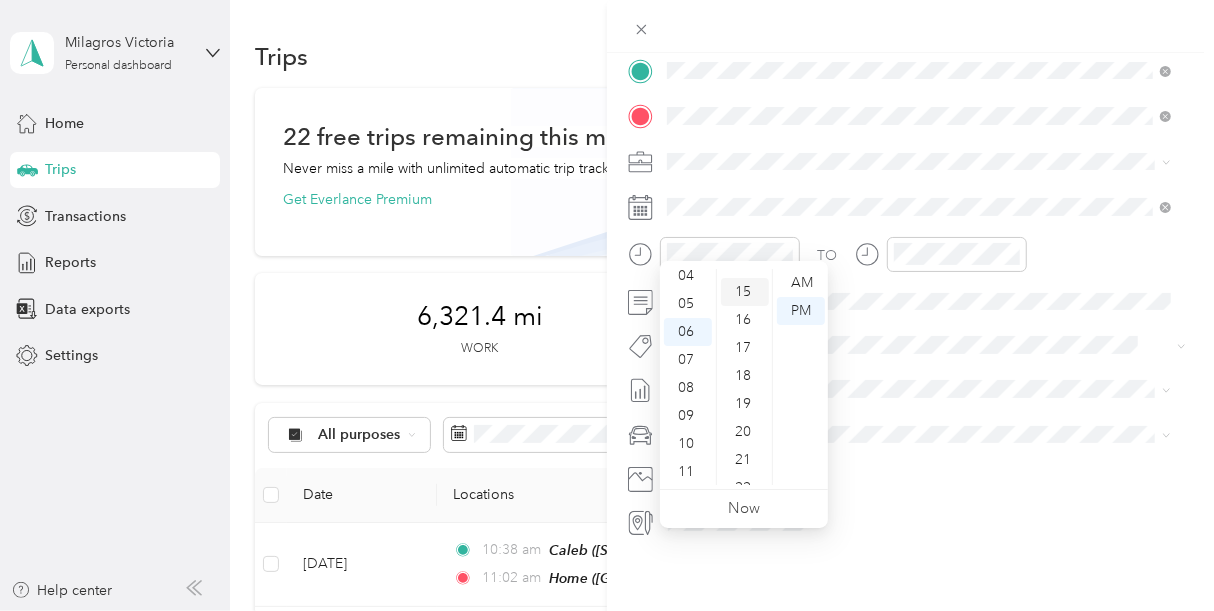 click on "15" at bounding box center (745, 292) 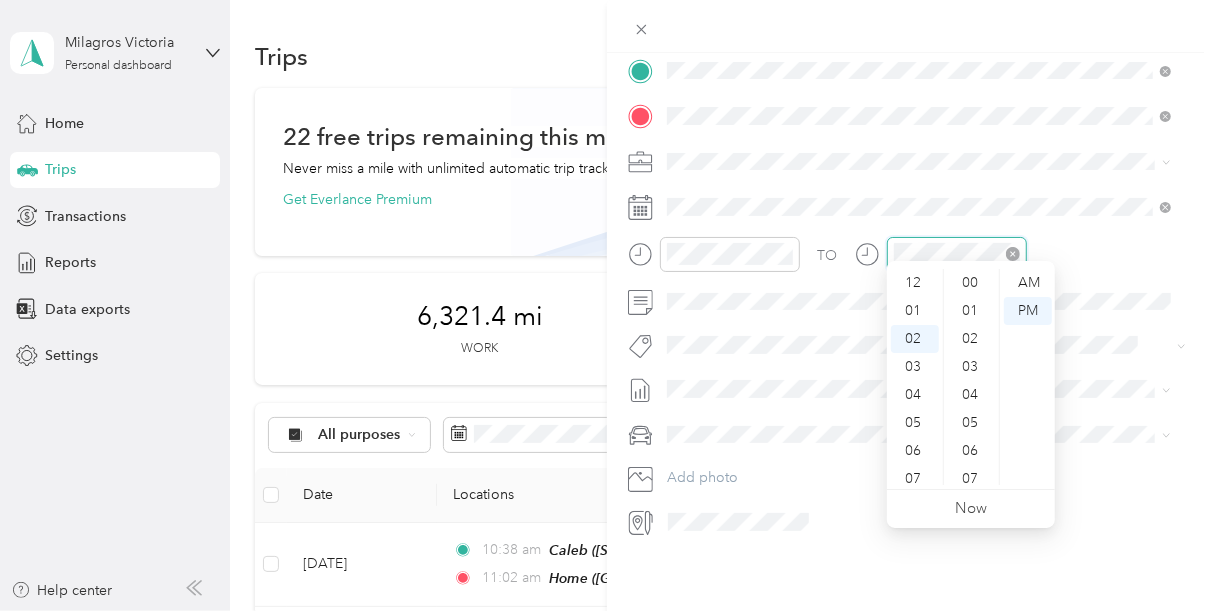 scroll, scrollTop: 56, scrollLeft: 0, axis: vertical 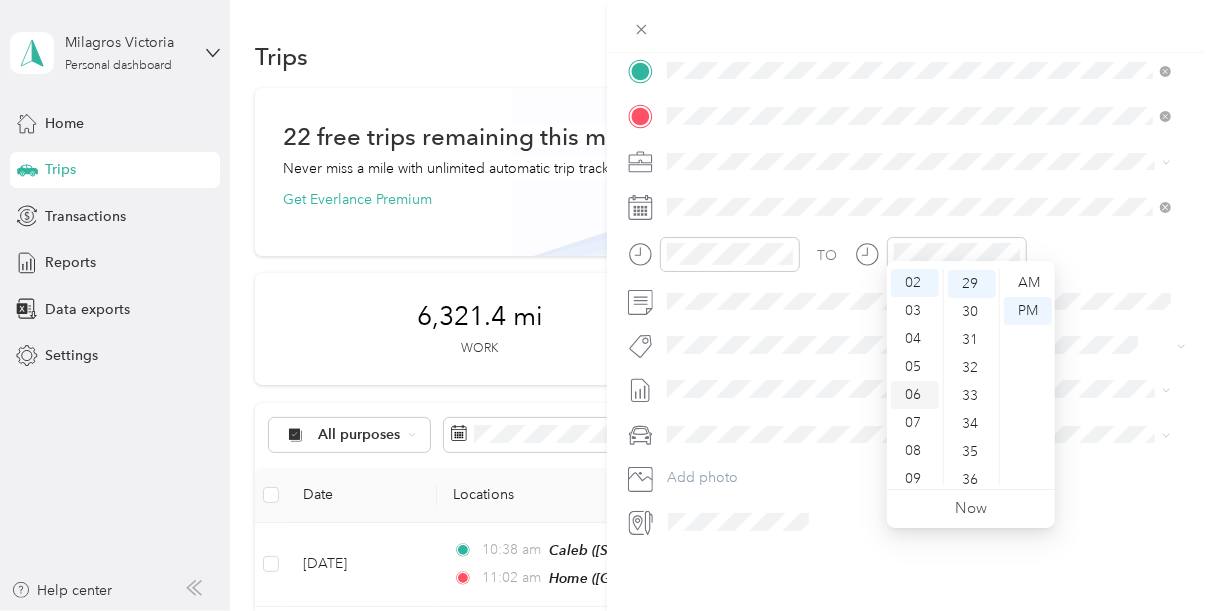 click on "06" at bounding box center (915, 395) 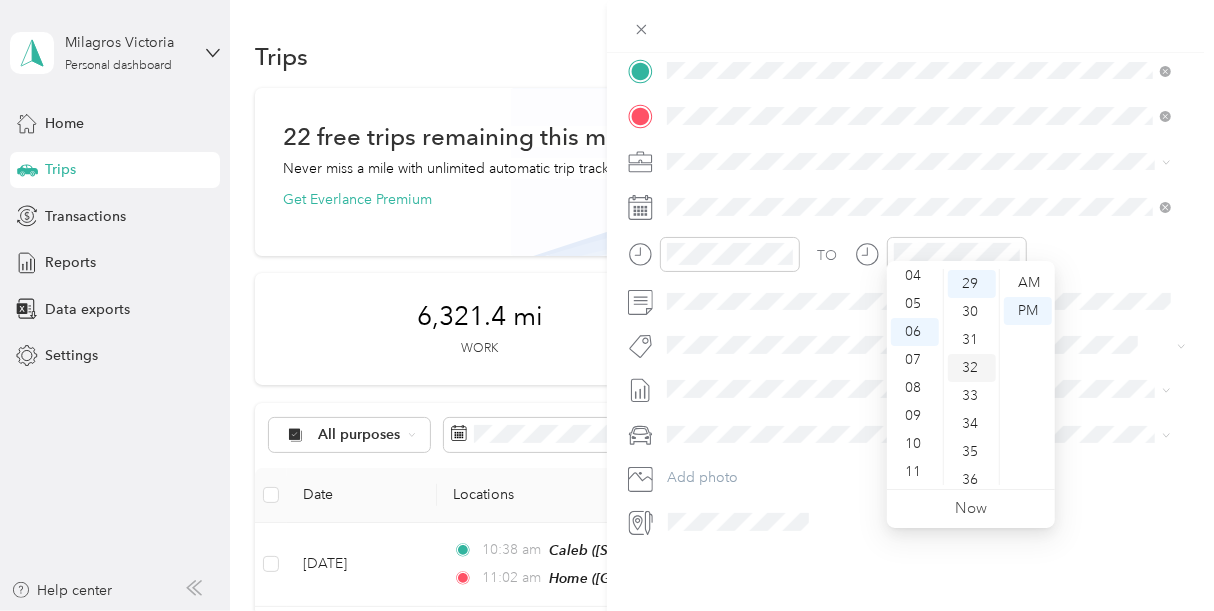 click on "32" at bounding box center (972, 368) 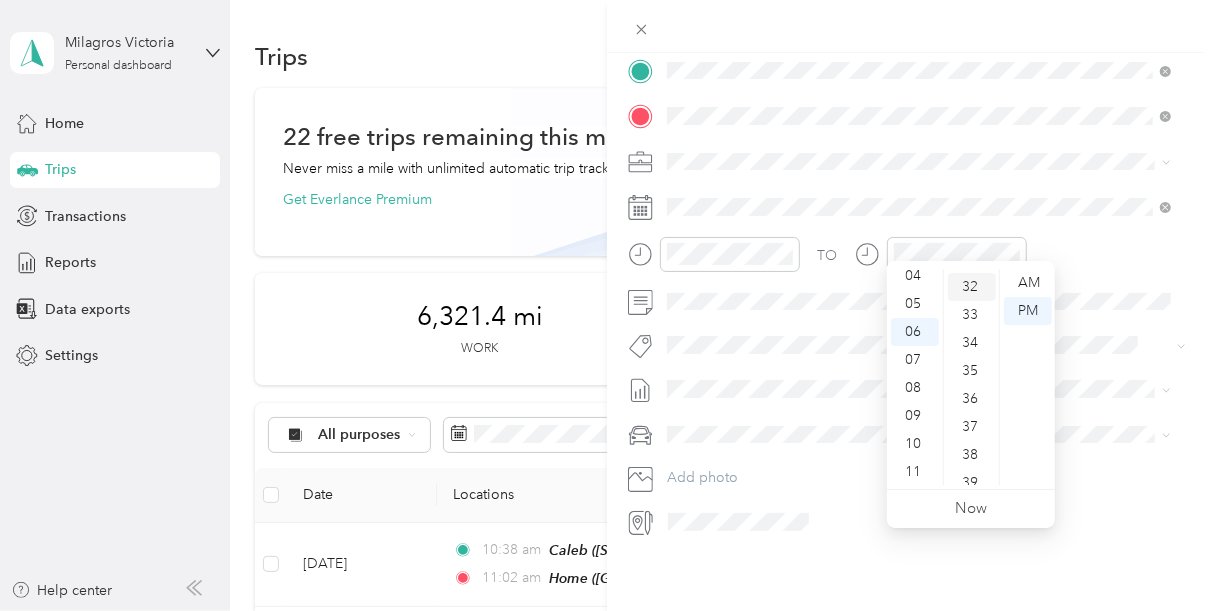 scroll, scrollTop: 896, scrollLeft: 0, axis: vertical 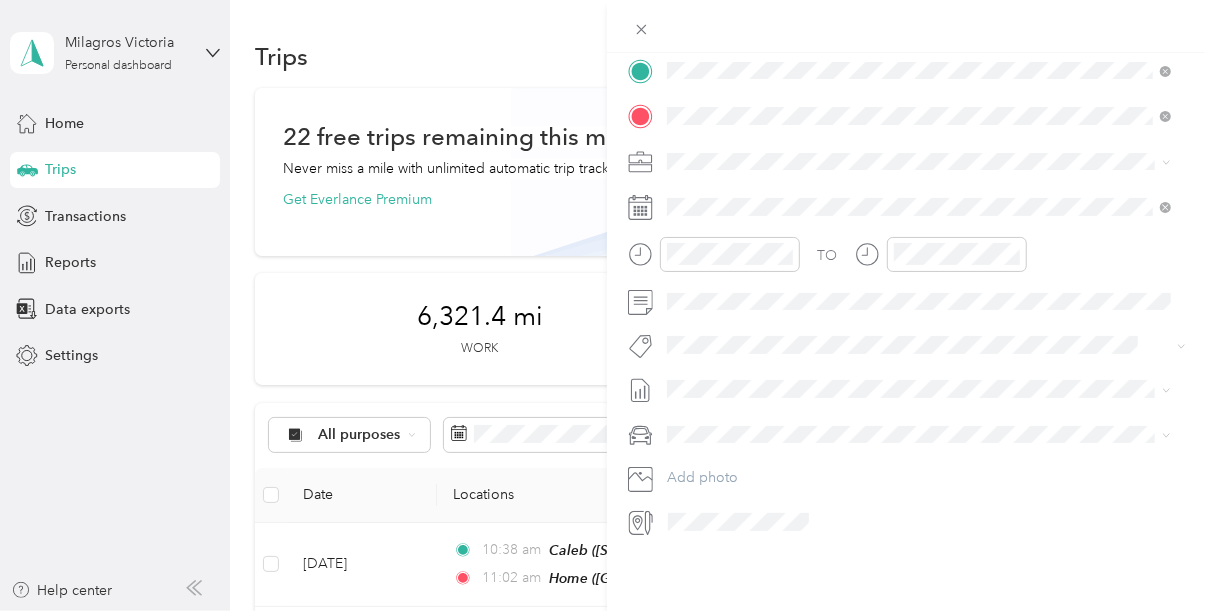 click at bounding box center (926, 434) 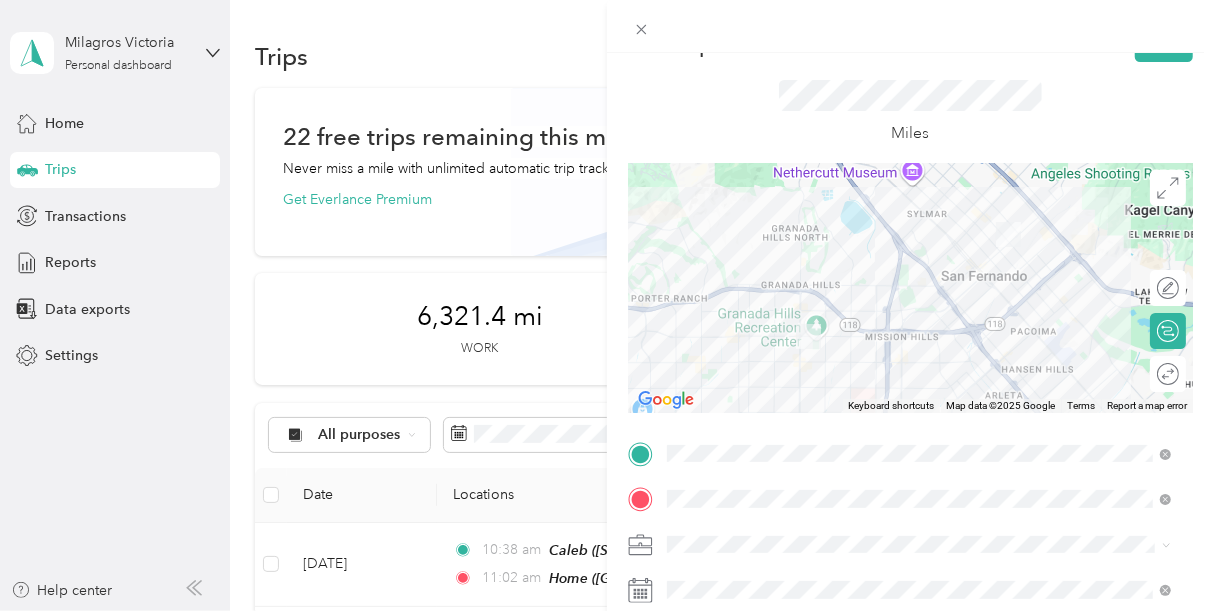 scroll, scrollTop: 18, scrollLeft: 0, axis: vertical 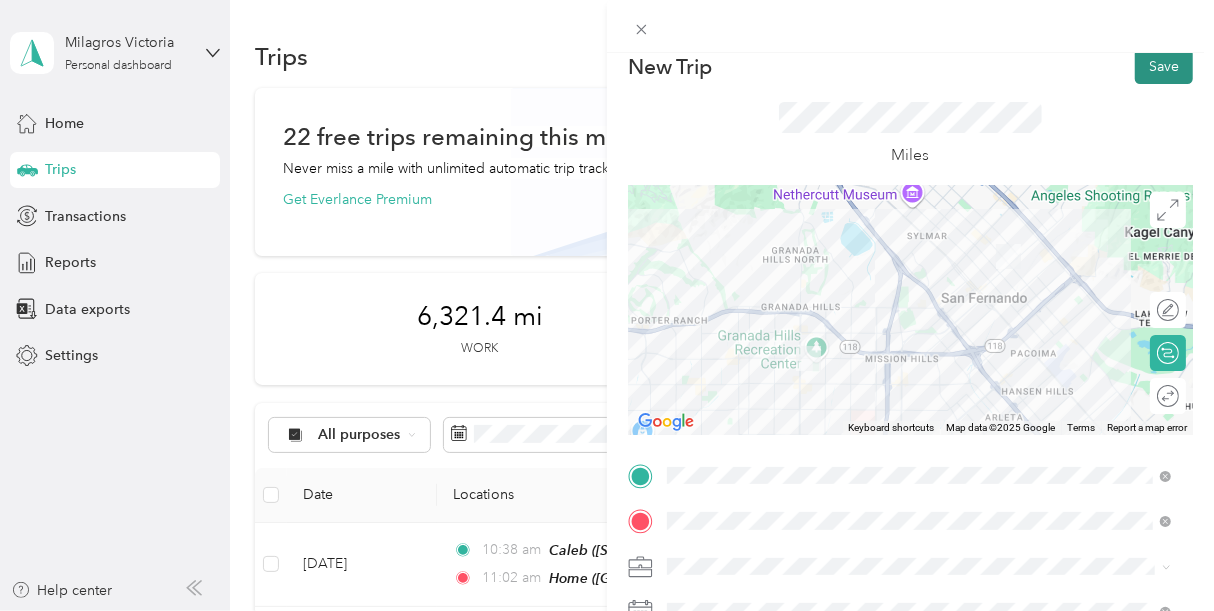 click on "Save" at bounding box center (1164, 66) 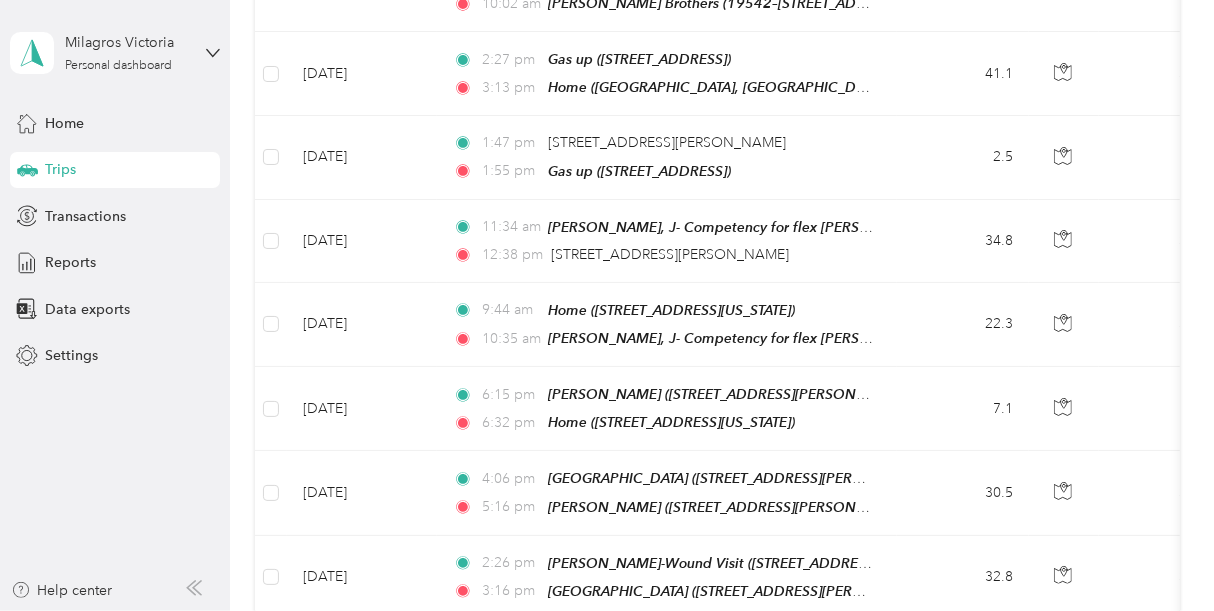 scroll, scrollTop: 1689, scrollLeft: 0, axis: vertical 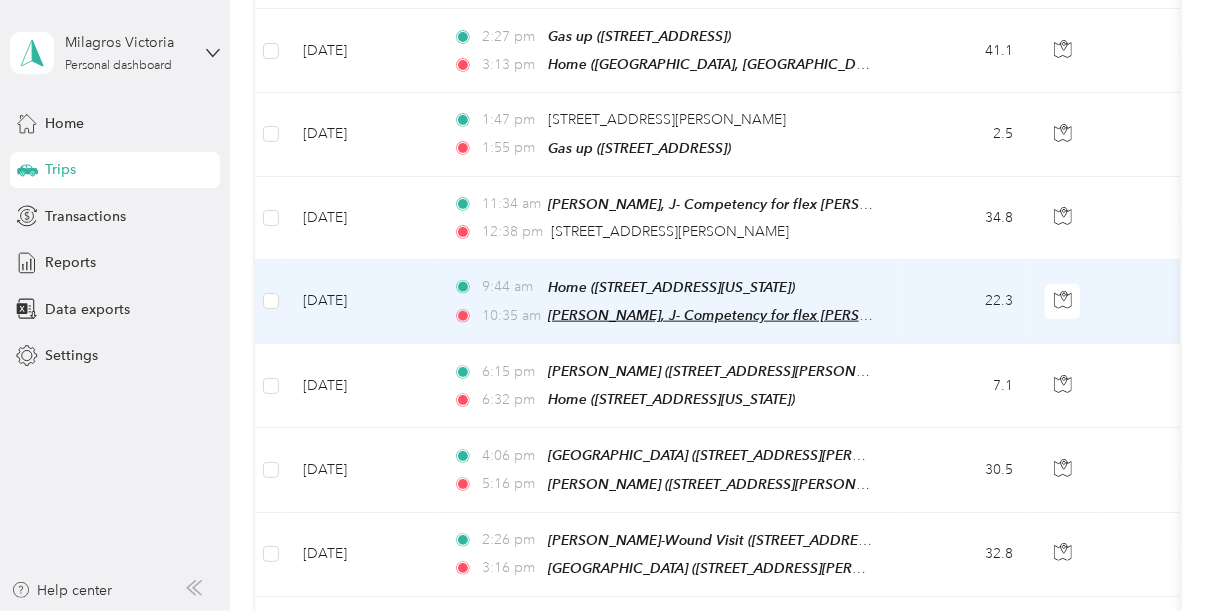 click on "[PERSON_NAME], J- Competency for flex [PERSON_NAME] (27953 Calypso Ln, Santa Clarita, [GEOGRAPHIC_DATA])" at bounding box center (927, 315) 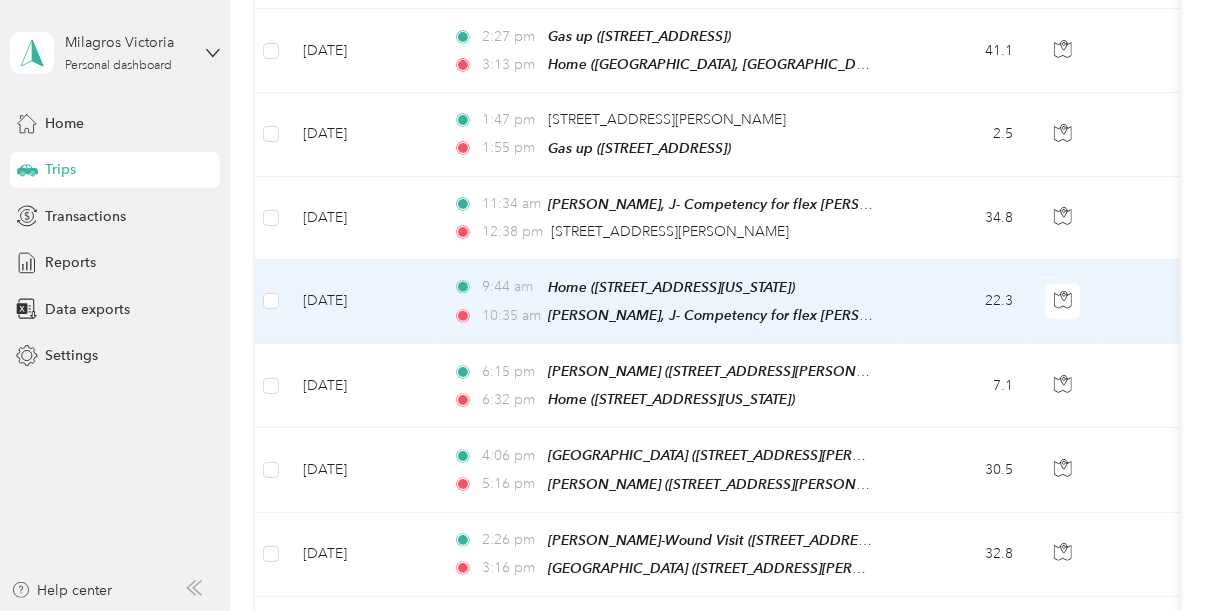 click on "Edit Place" at bounding box center (610, 255) 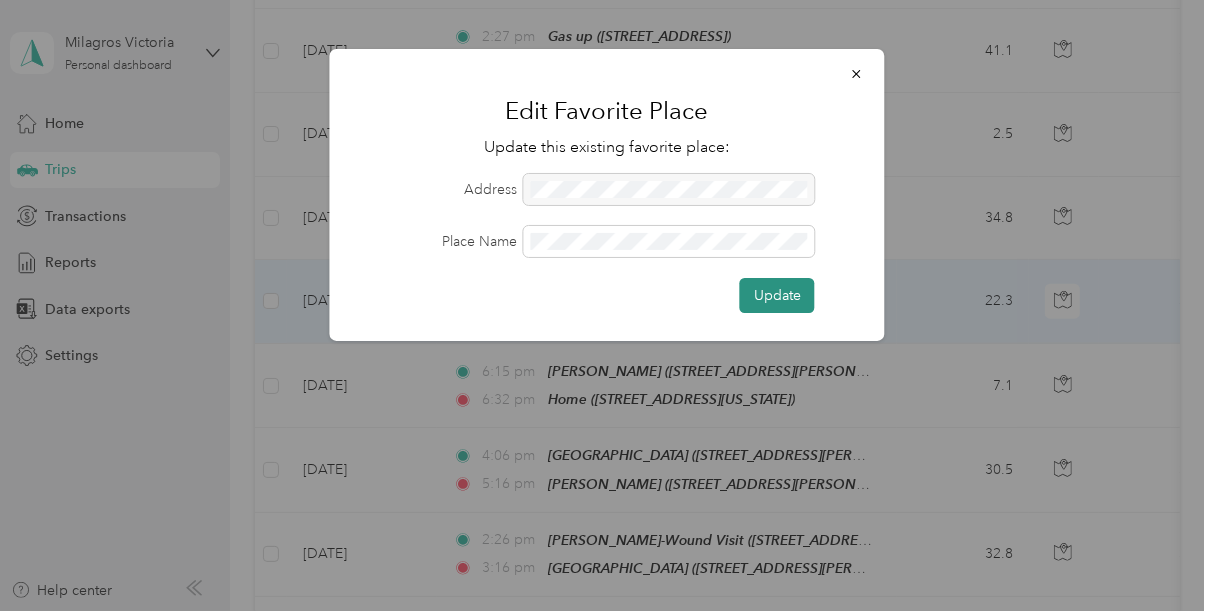 click on "Update" at bounding box center (777, 295) 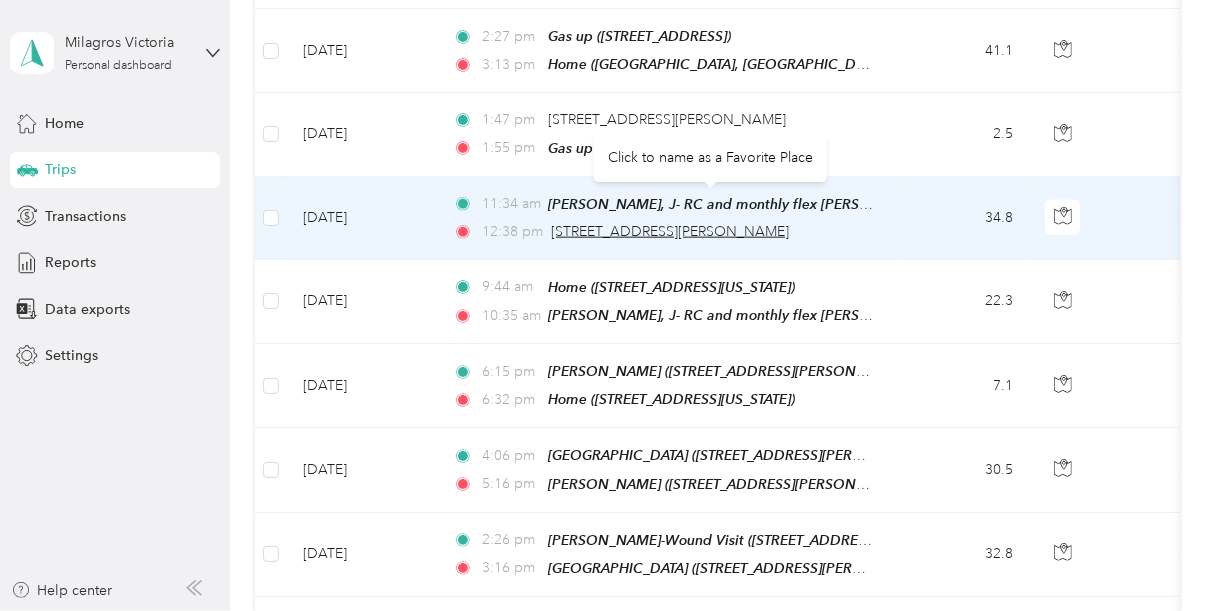 click on "[STREET_ADDRESS][PERSON_NAME]" at bounding box center [670, 231] 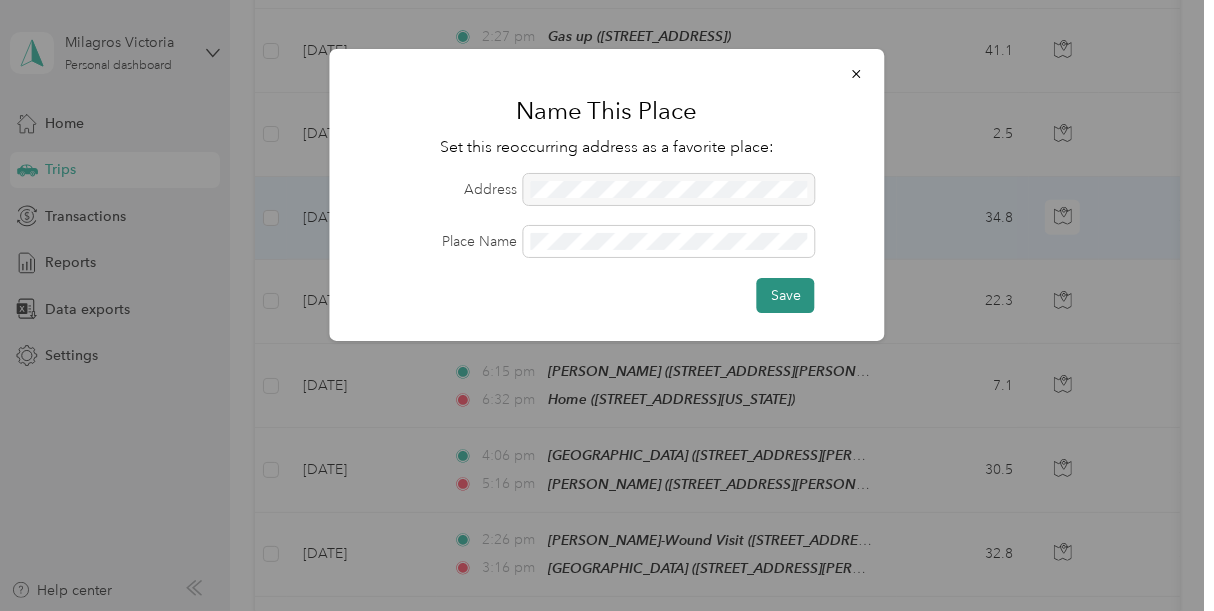 click on "Save" at bounding box center (786, 295) 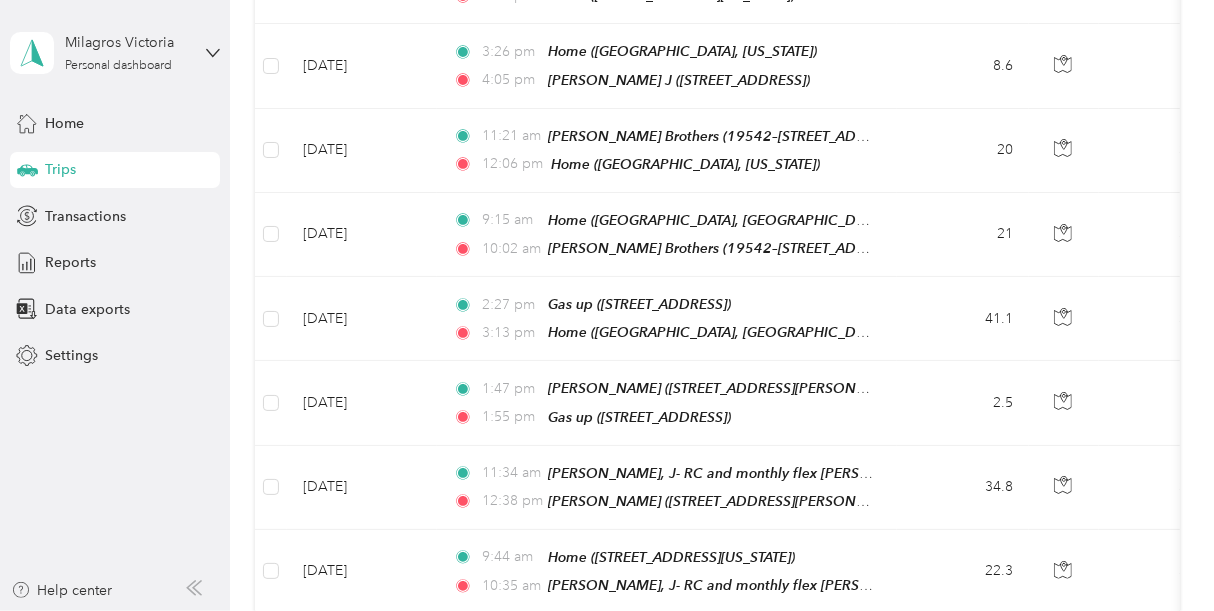 scroll, scrollTop: 1398, scrollLeft: 0, axis: vertical 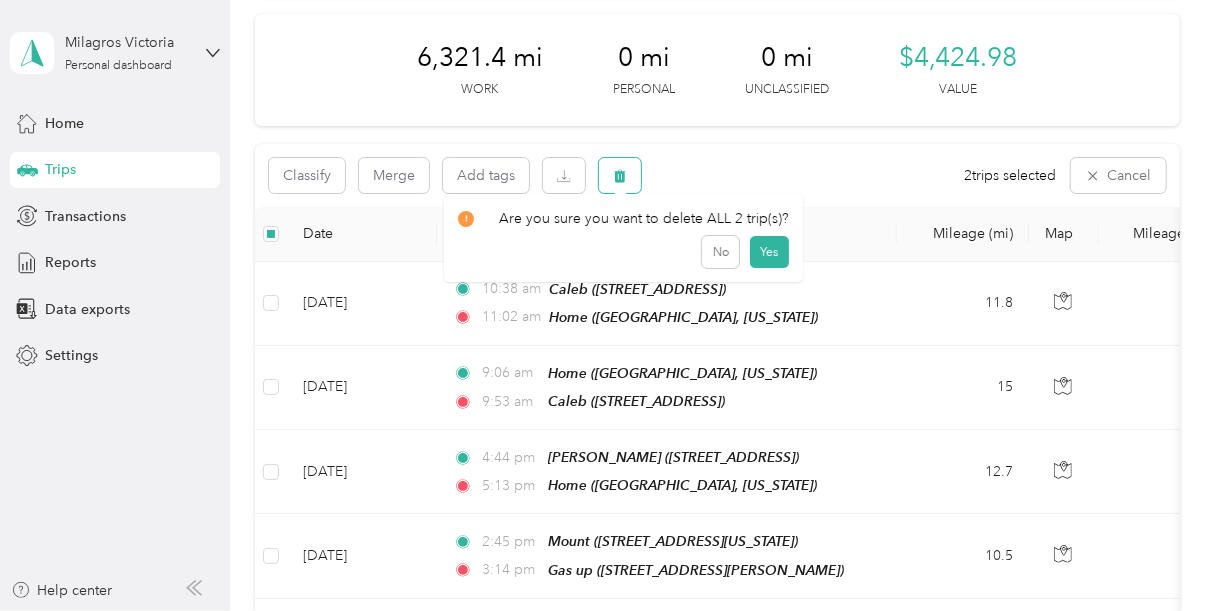 click 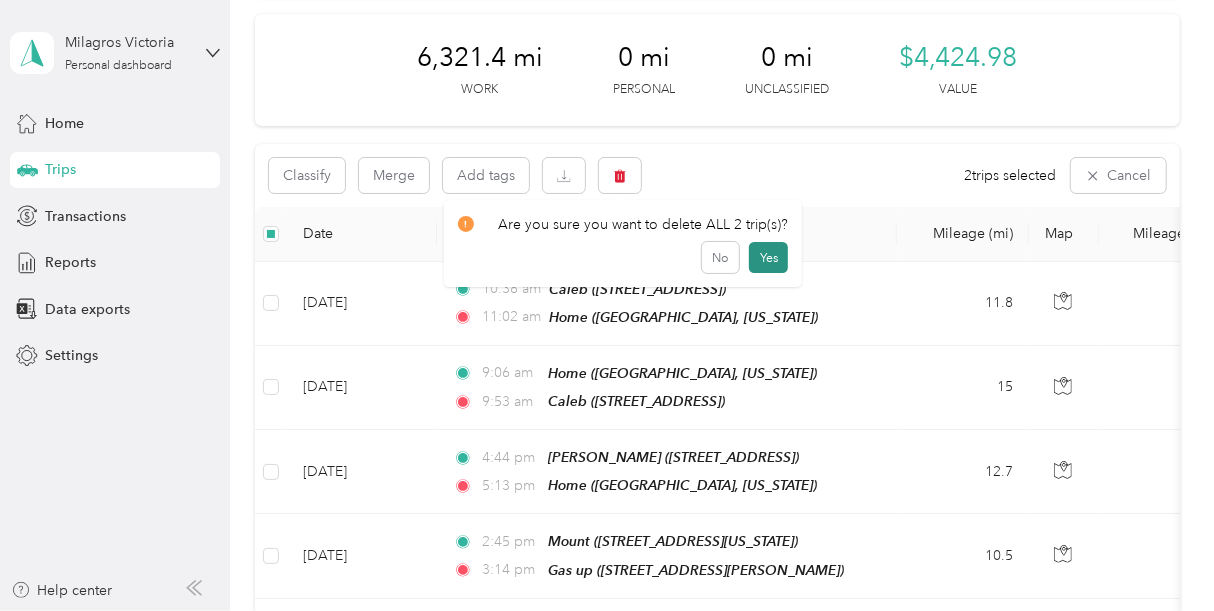 click on "Yes" at bounding box center [768, 258] 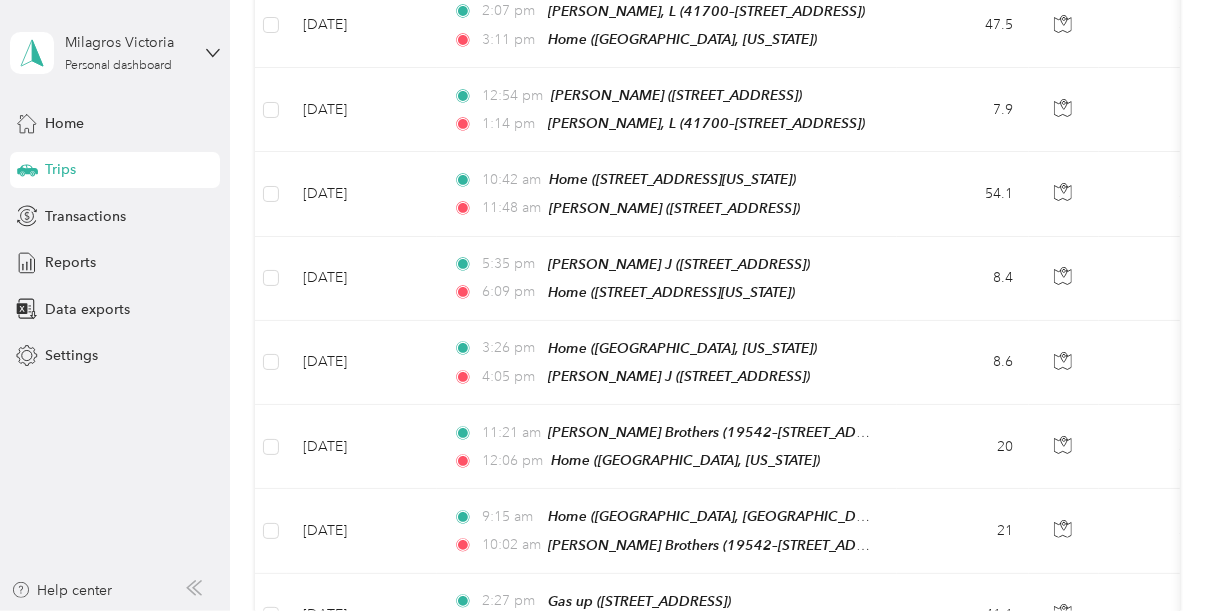 scroll, scrollTop: 968, scrollLeft: 0, axis: vertical 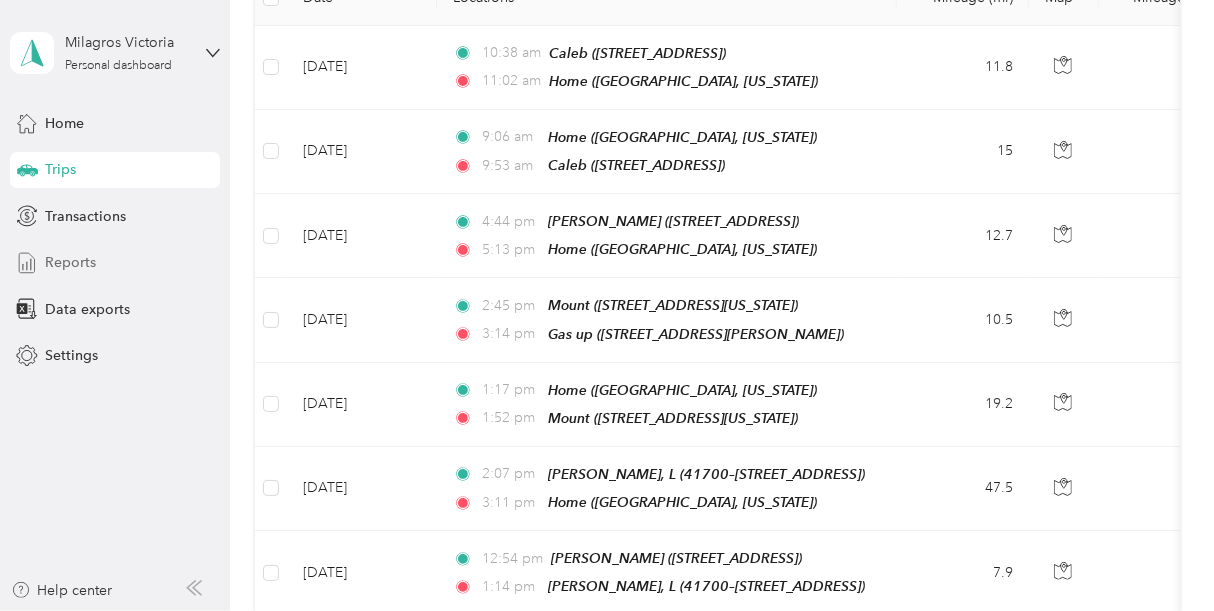 click on "Reports" at bounding box center [115, 263] 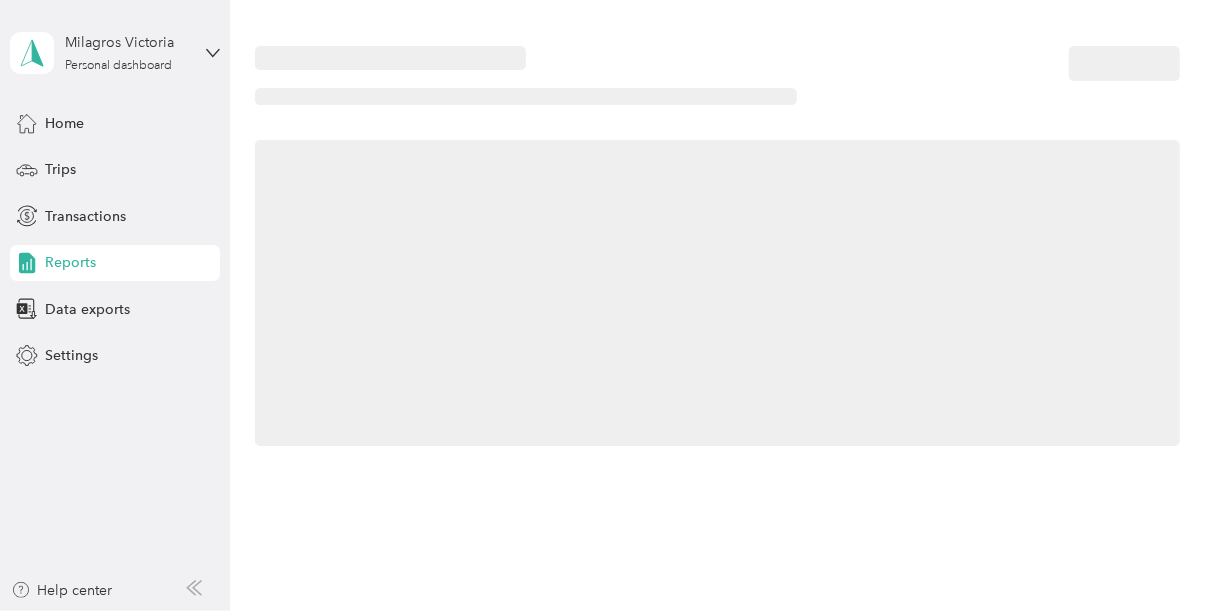 scroll, scrollTop: 0, scrollLeft: 0, axis: both 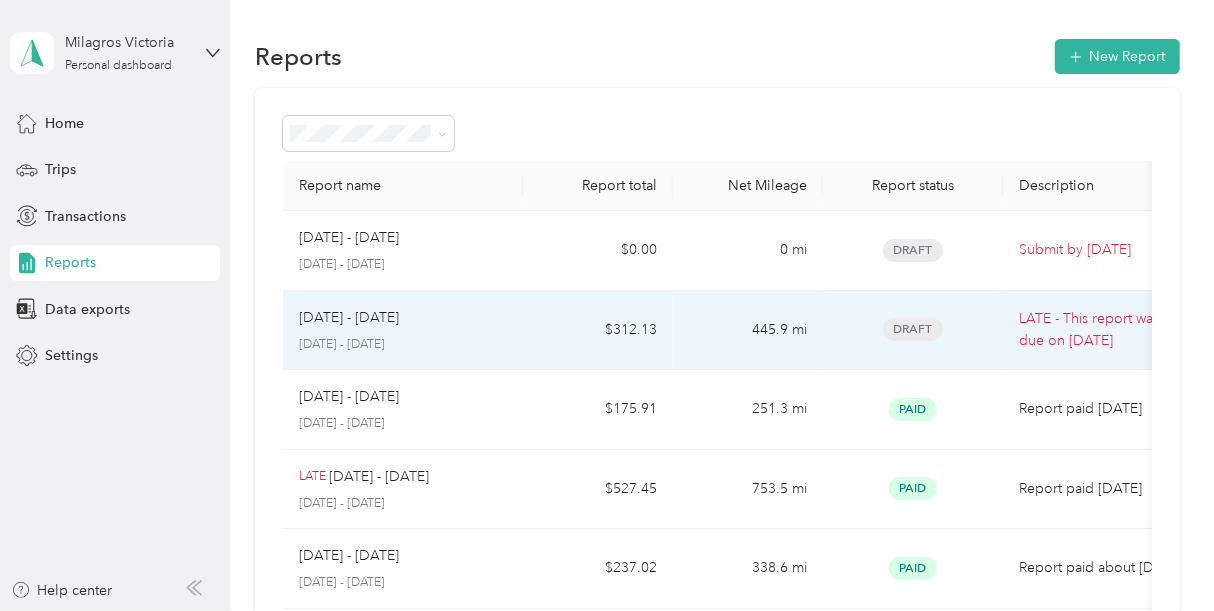 click on "Draft" at bounding box center [913, 329] 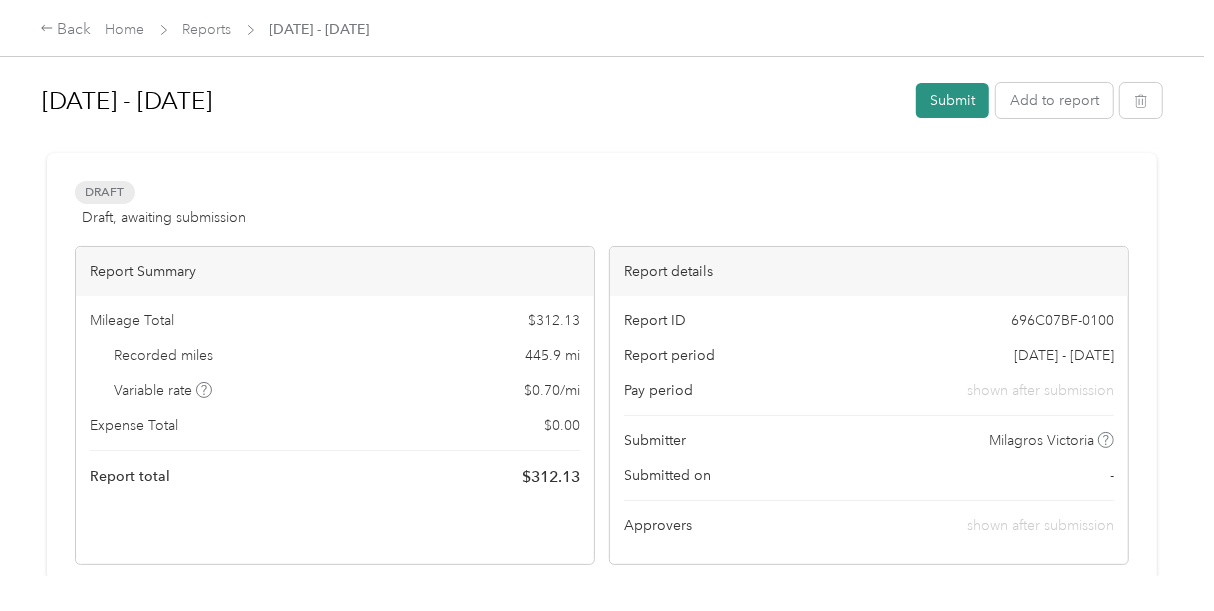 click on "Submit" at bounding box center [952, 100] 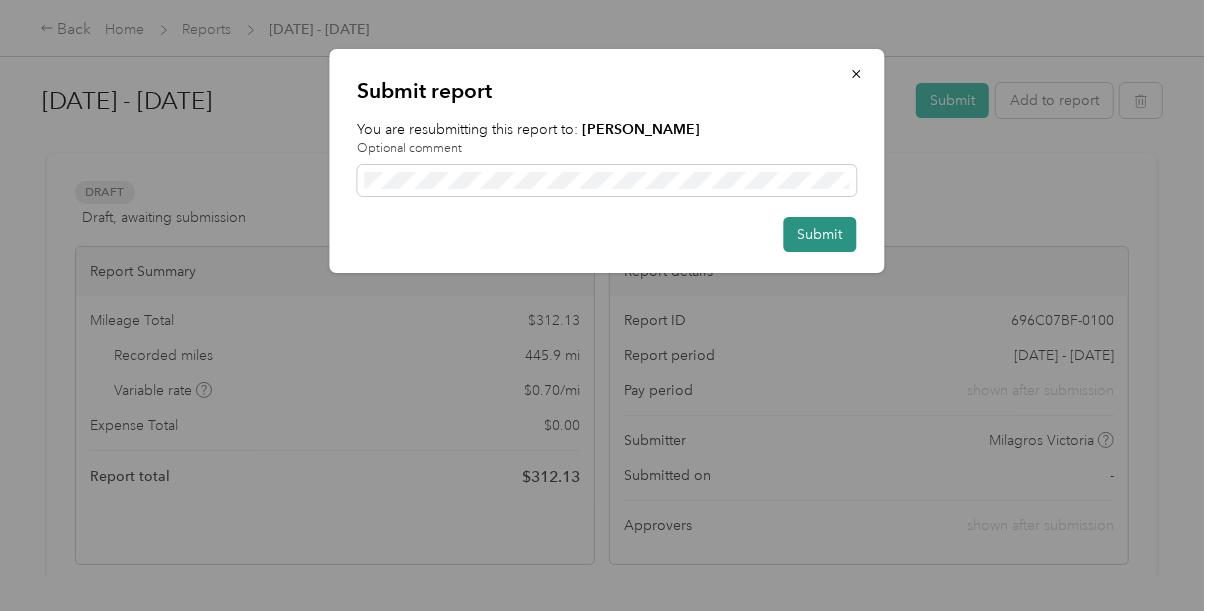 click on "Submit" at bounding box center [820, 234] 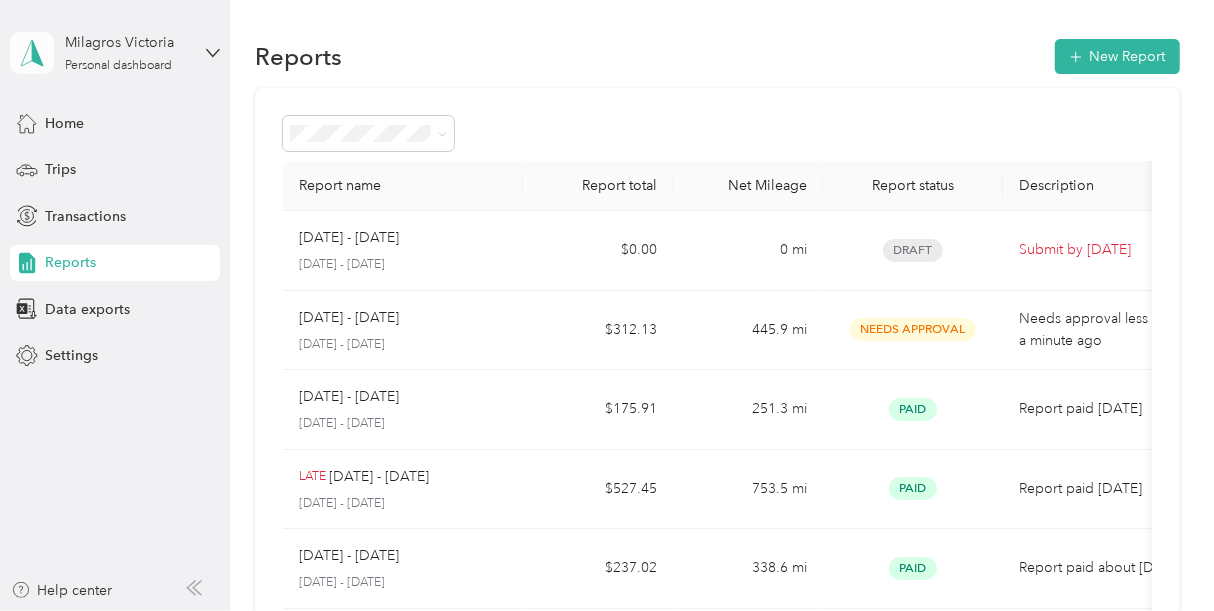 click 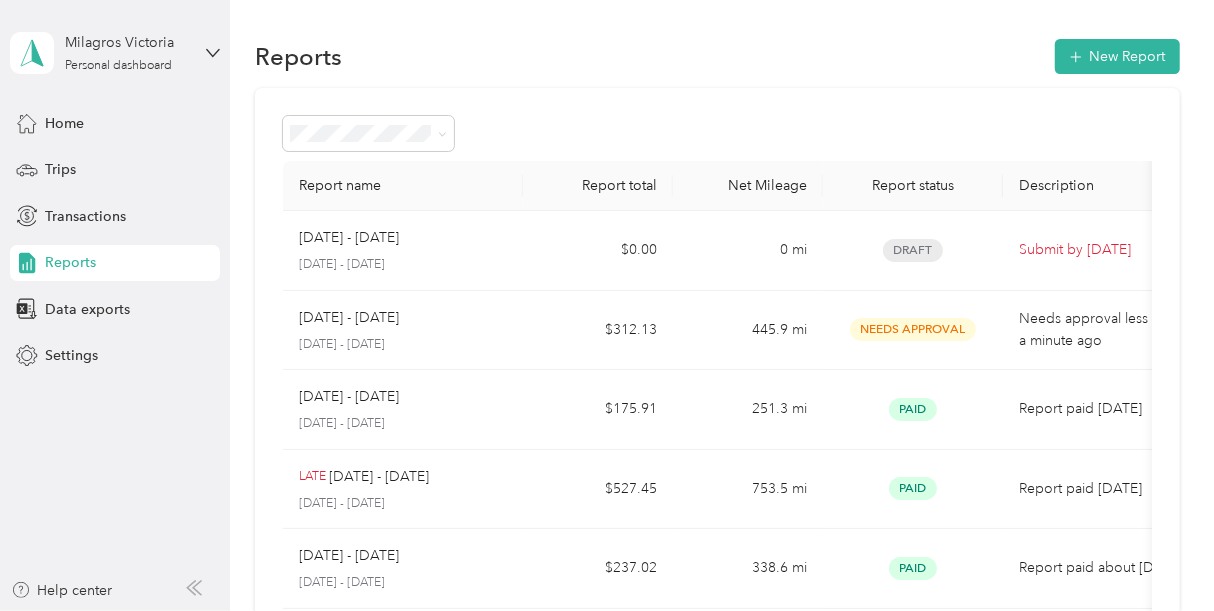 click on "Log out" at bounding box center [220, 155] 